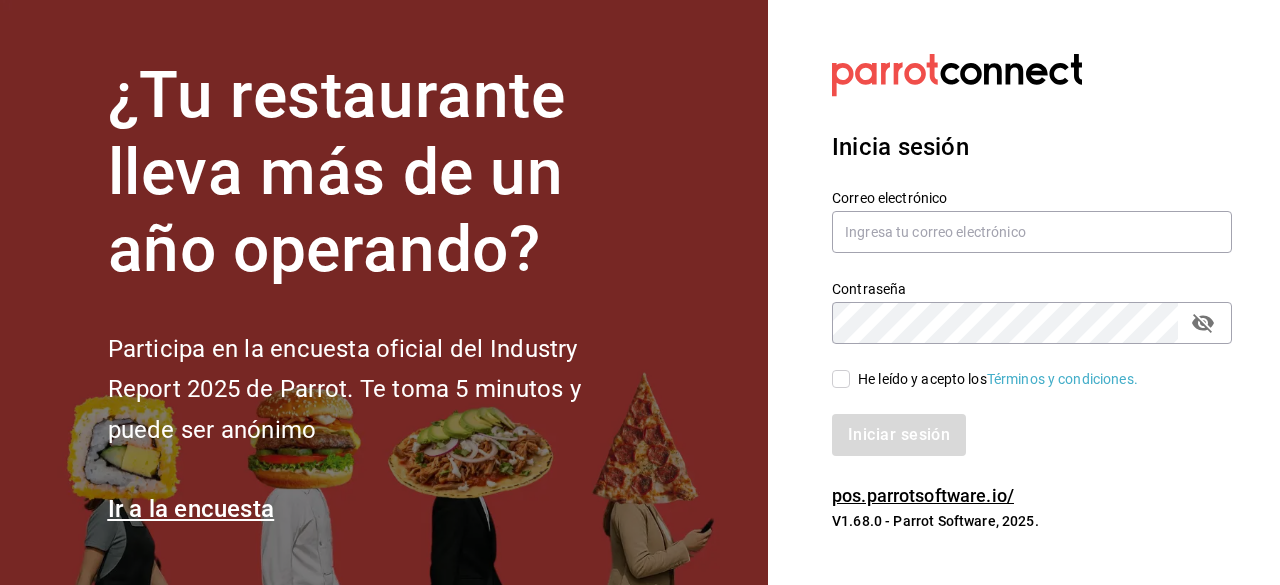 scroll, scrollTop: 0, scrollLeft: 0, axis: both 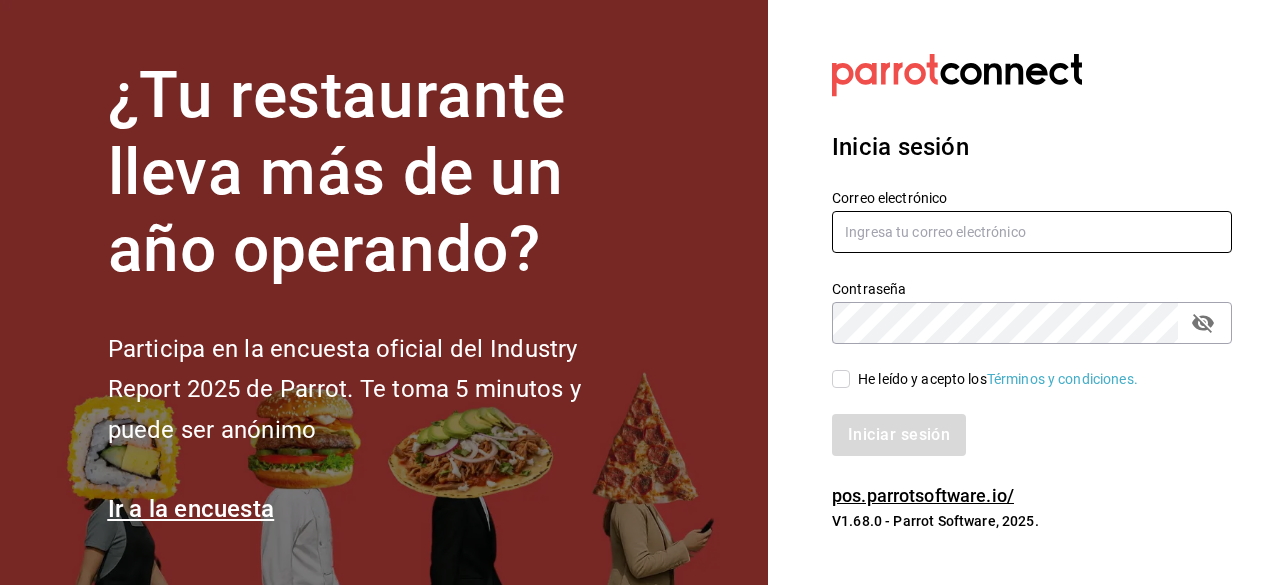 click at bounding box center [1032, 232] 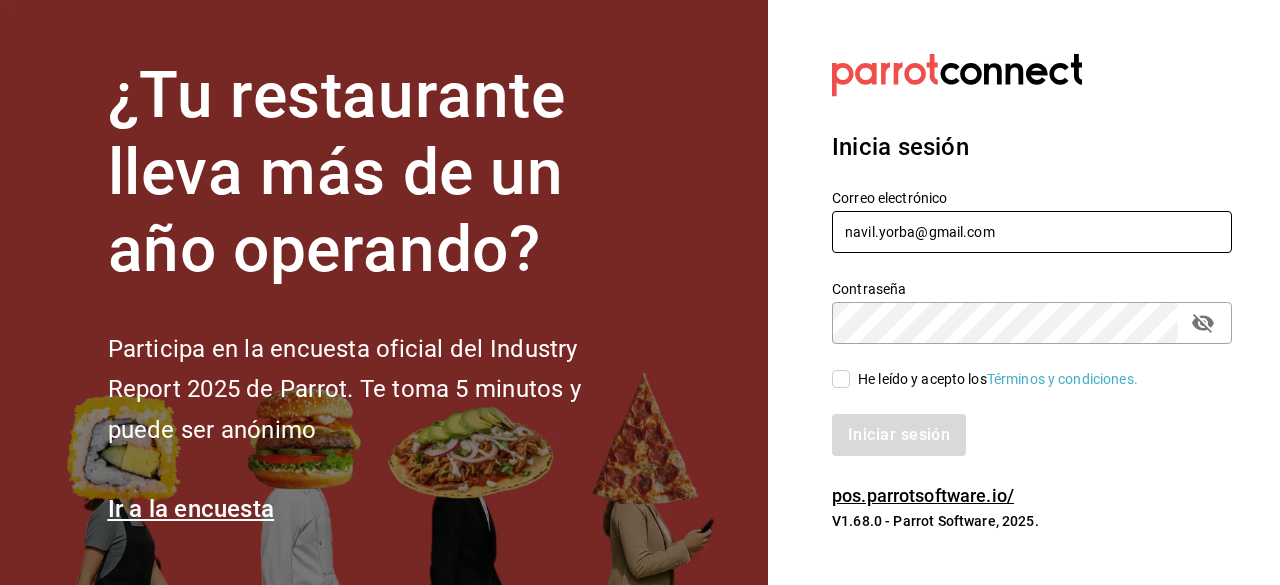 type on "navil.yorba@gmail.com" 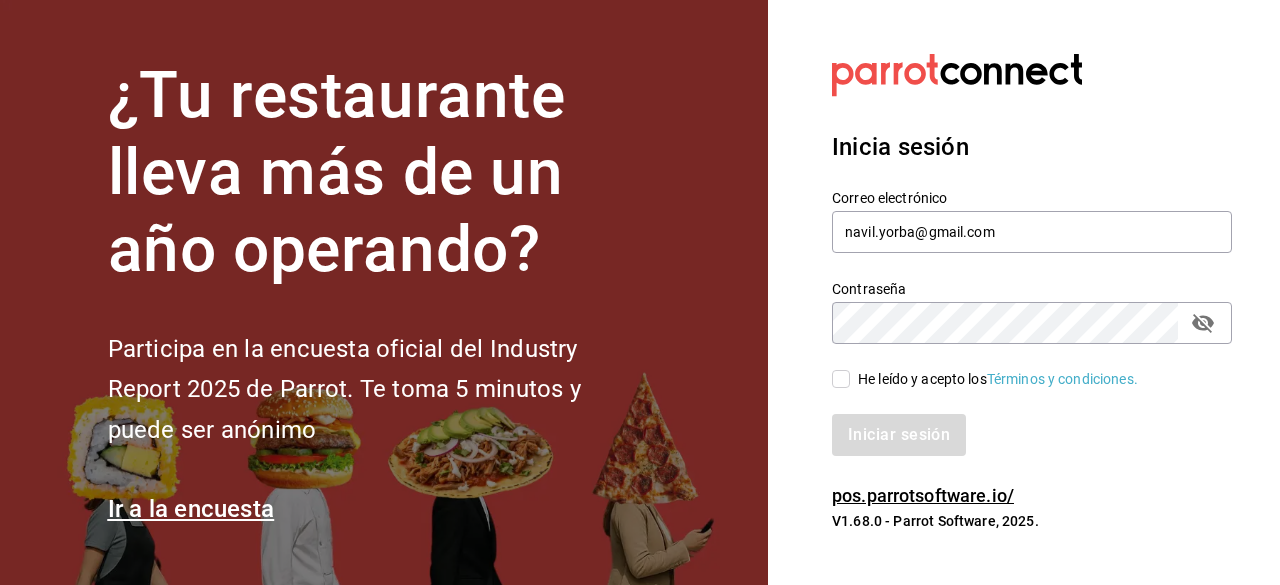 click on "He leído y acepto los  Términos y condiciones." at bounding box center (994, 379) 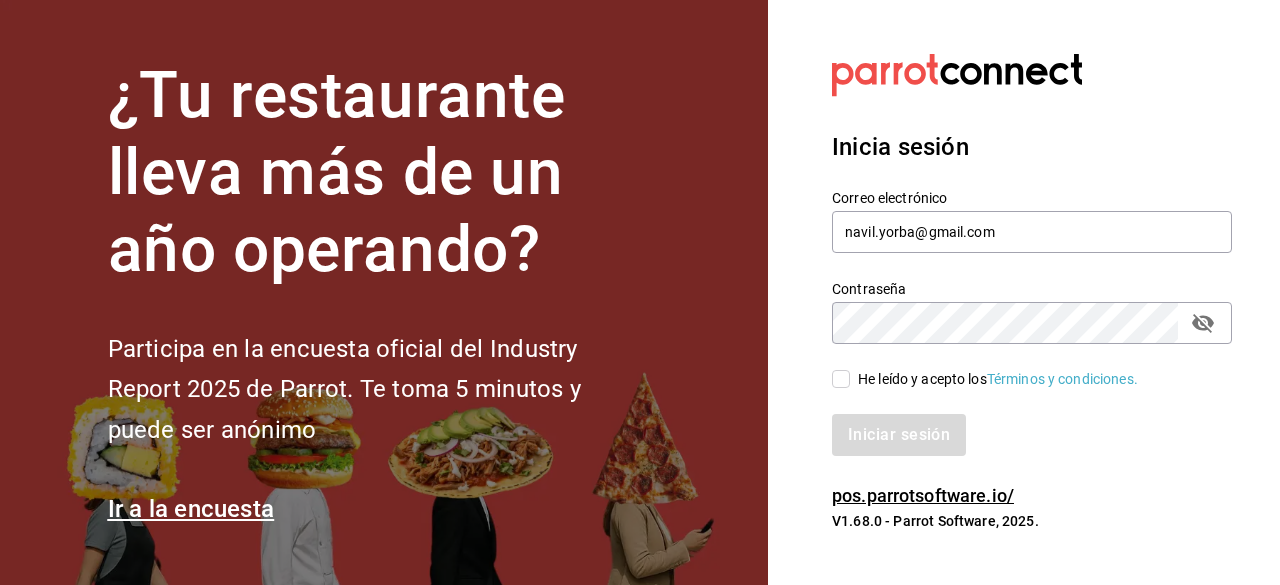 checkbox on "true" 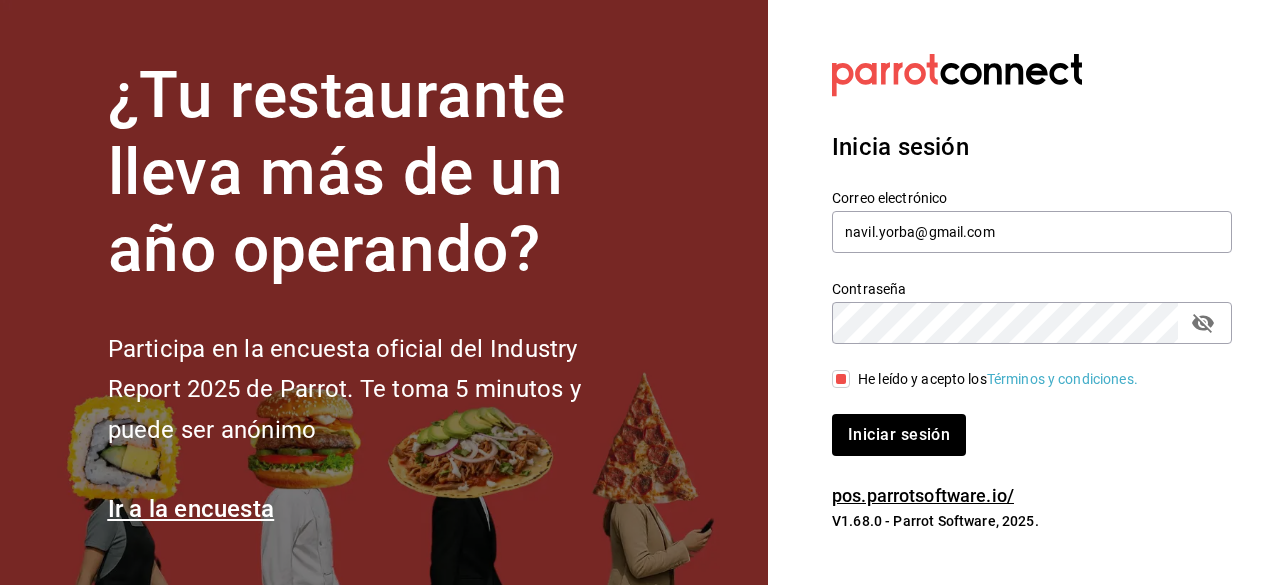 click 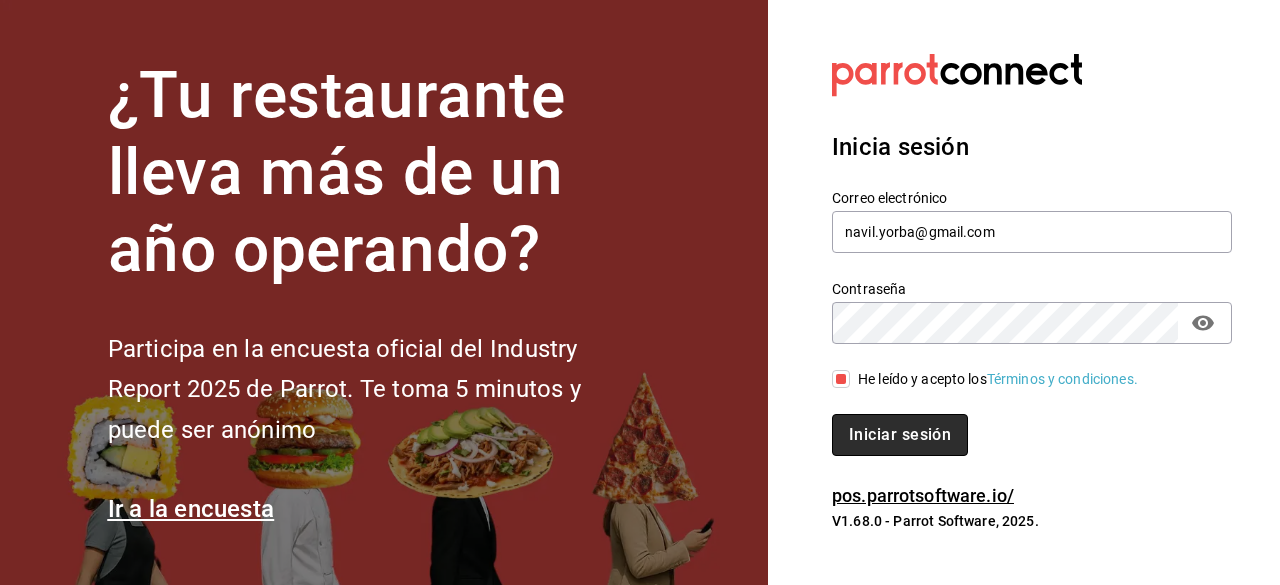 click on "Iniciar sesión" at bounding box center [900, 435] 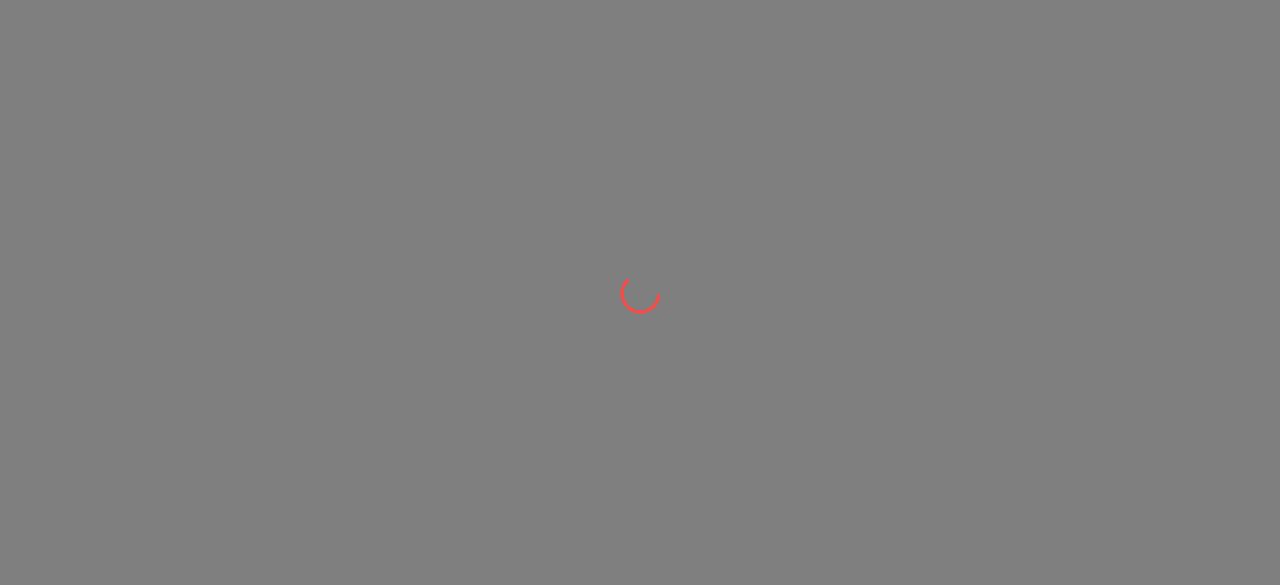 scroll, scrollTop: 0, scrollLeft: 0, axis: both 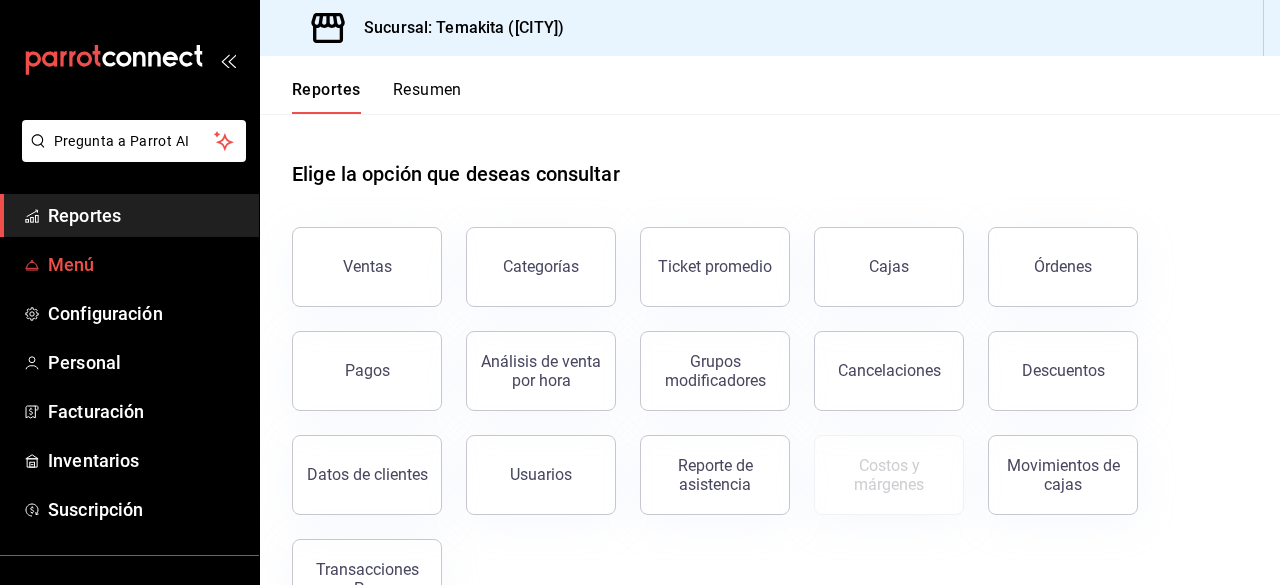 click on "Menú" at bounding box center (145, 264) 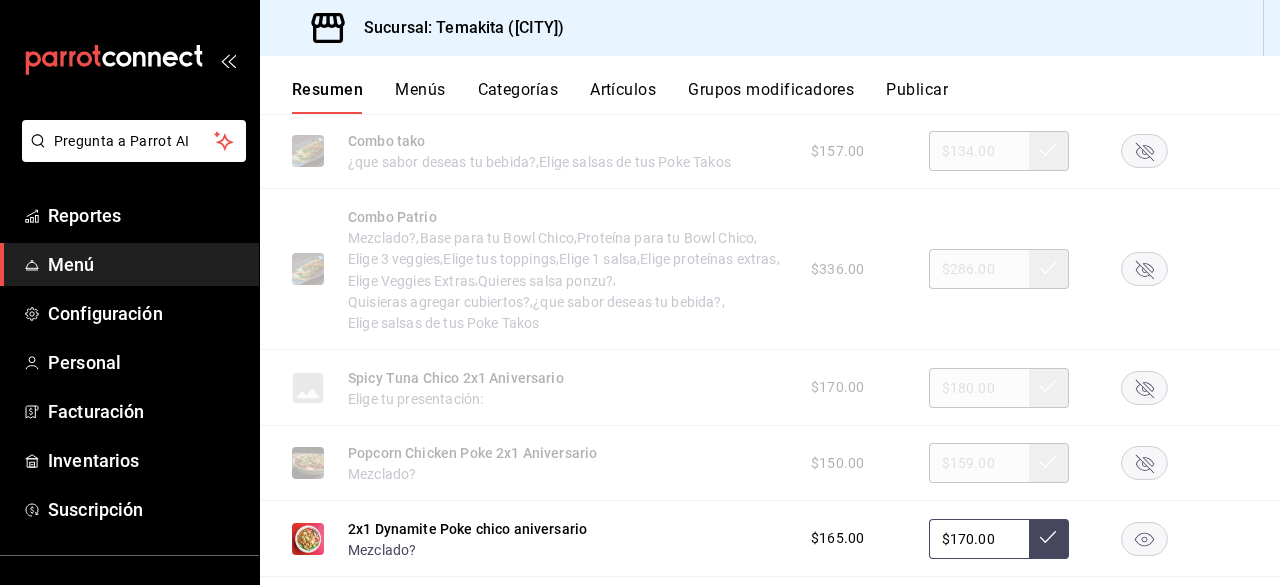 scroll, scrollTop: 846, scrollLeft: 0, axis: vertical 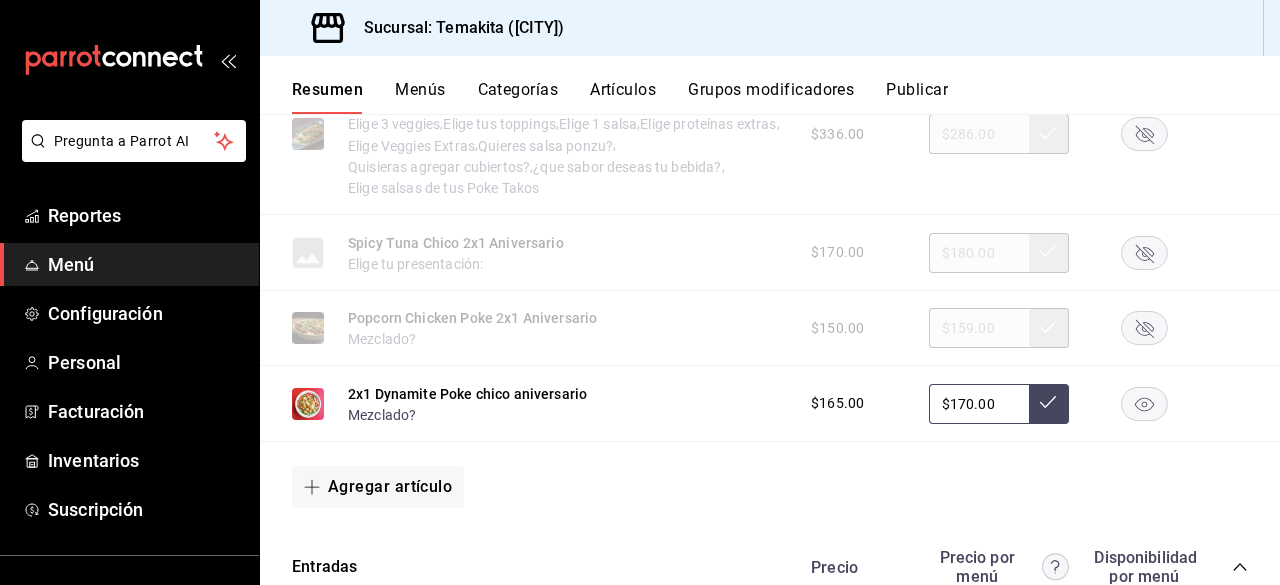 click 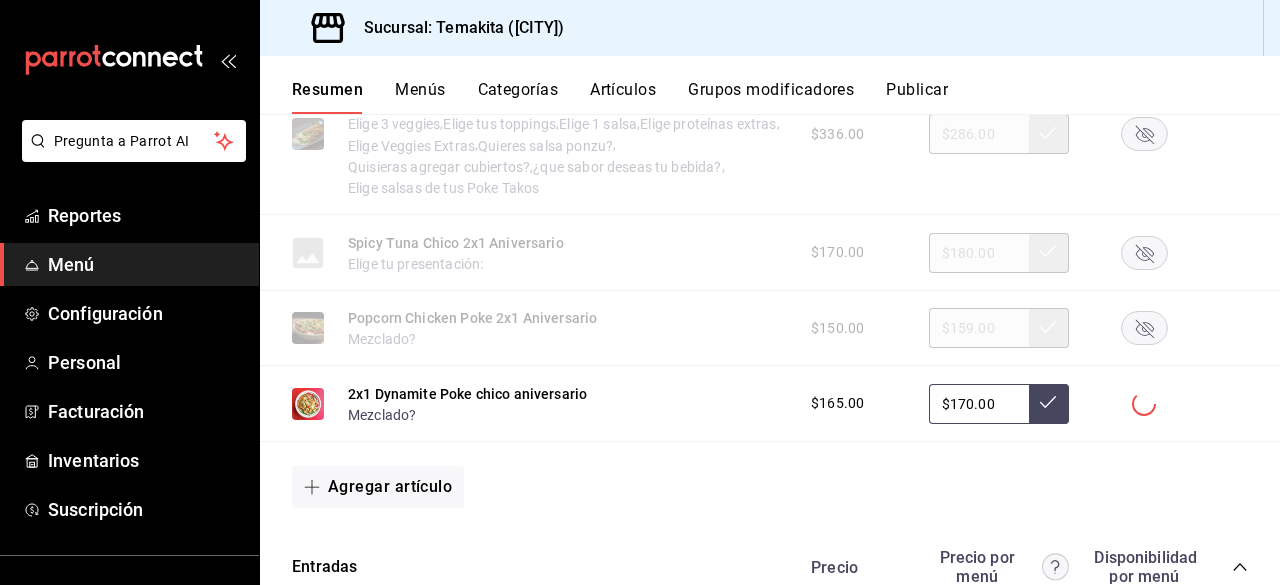 scroll, scrollTop: 1012, scrollLeft: 0, axis: vertical 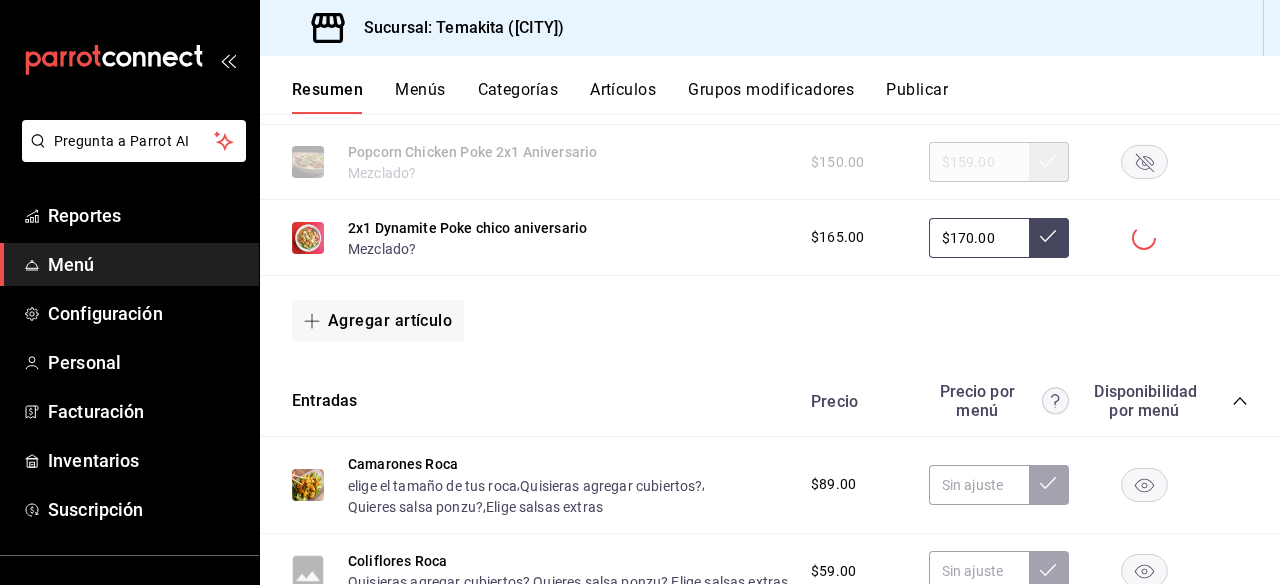 click at bounding box center (1144, 238) 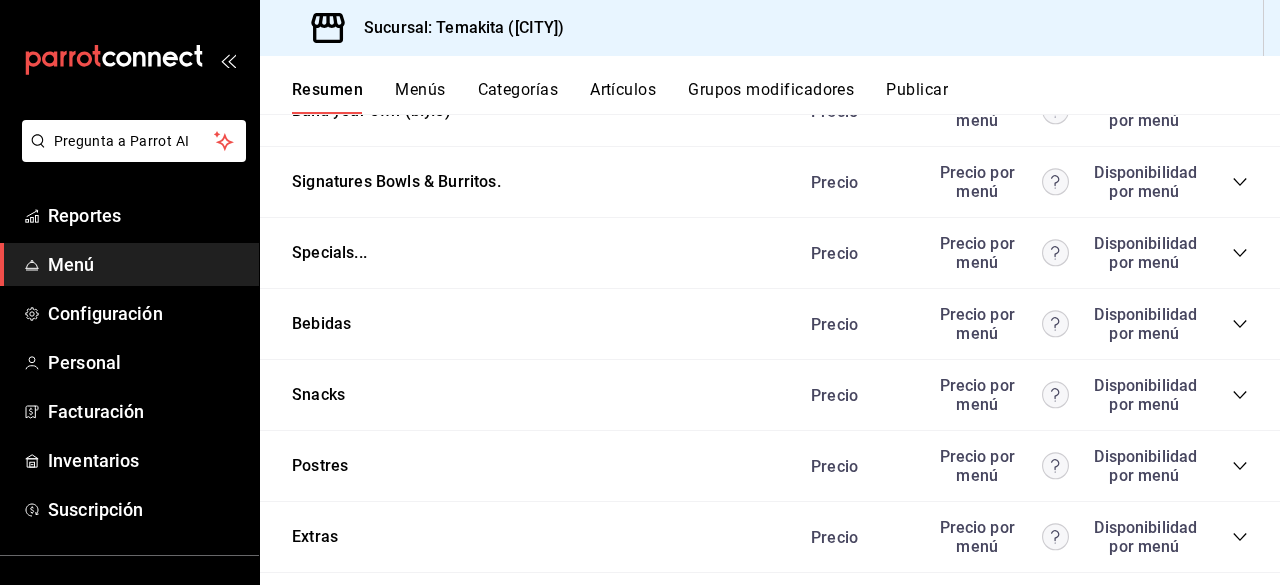 scroll, scrollTop: 2512, scrollLeft: 0, axis: vertical 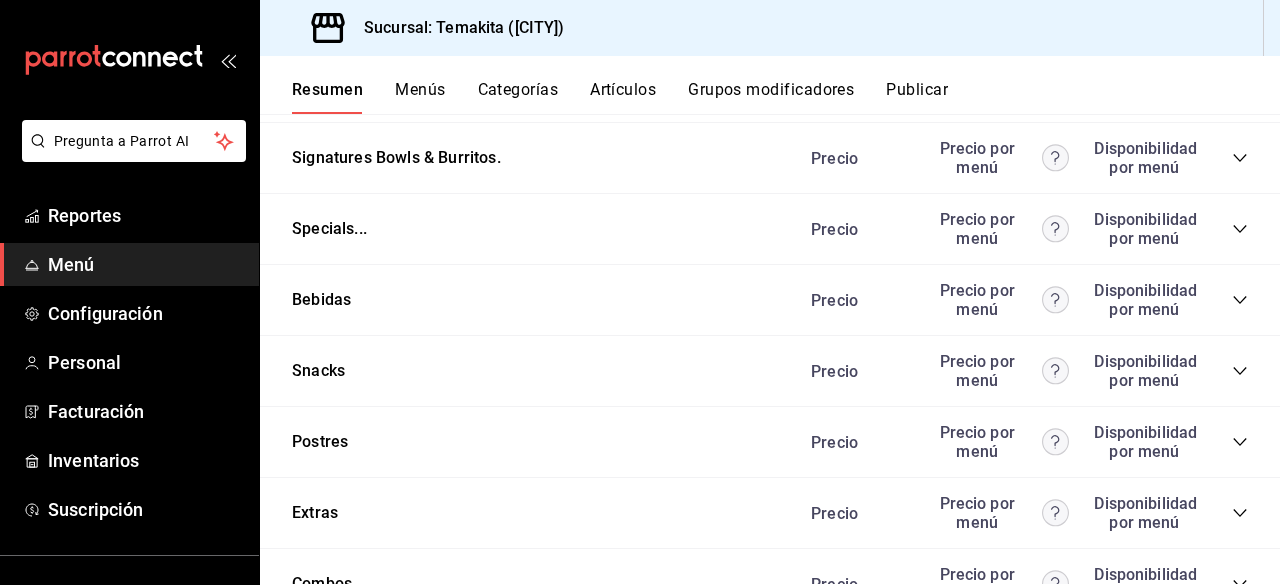 click 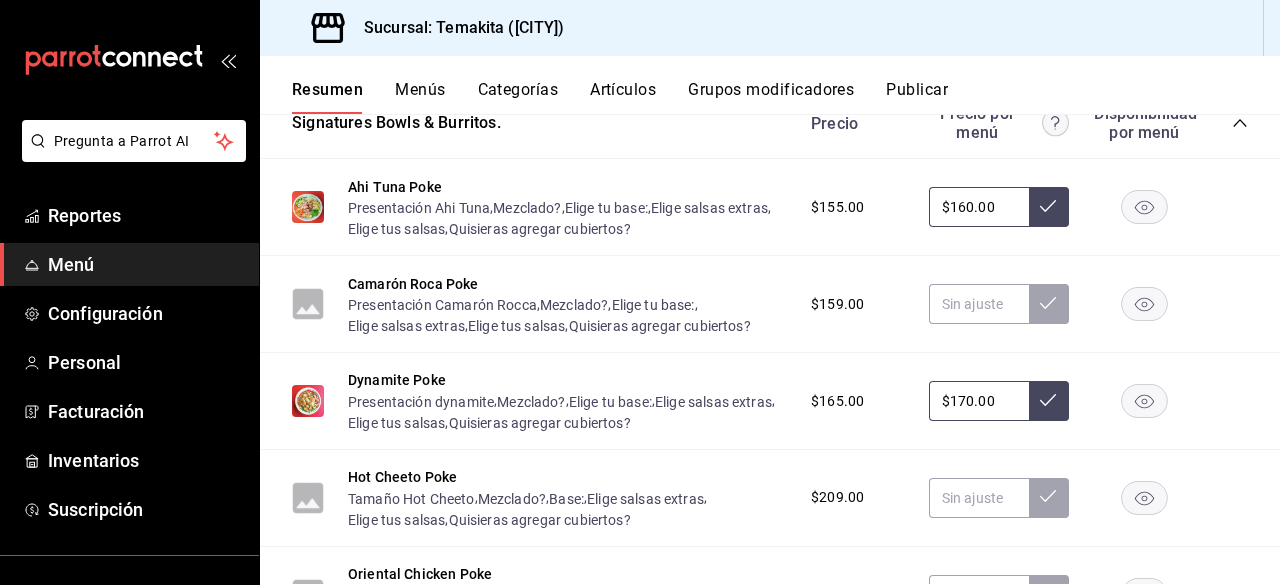 scroll, scrollTop: 2548, scrollLeft: 0, axis: vertical 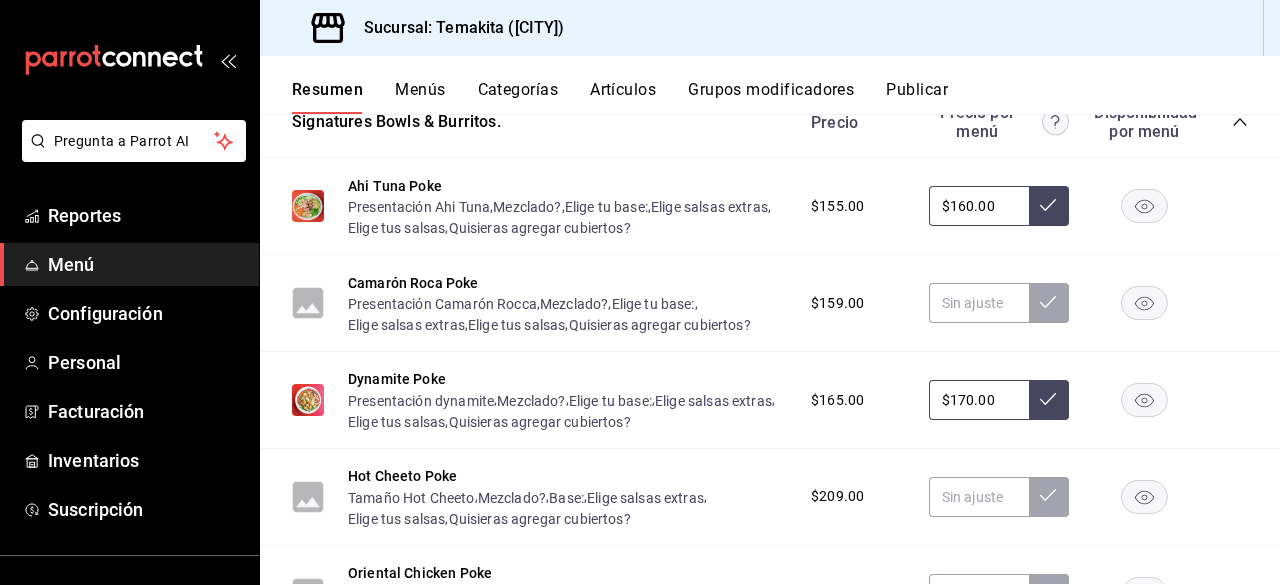 click on "Artículos" at bounding box center [623, 97] 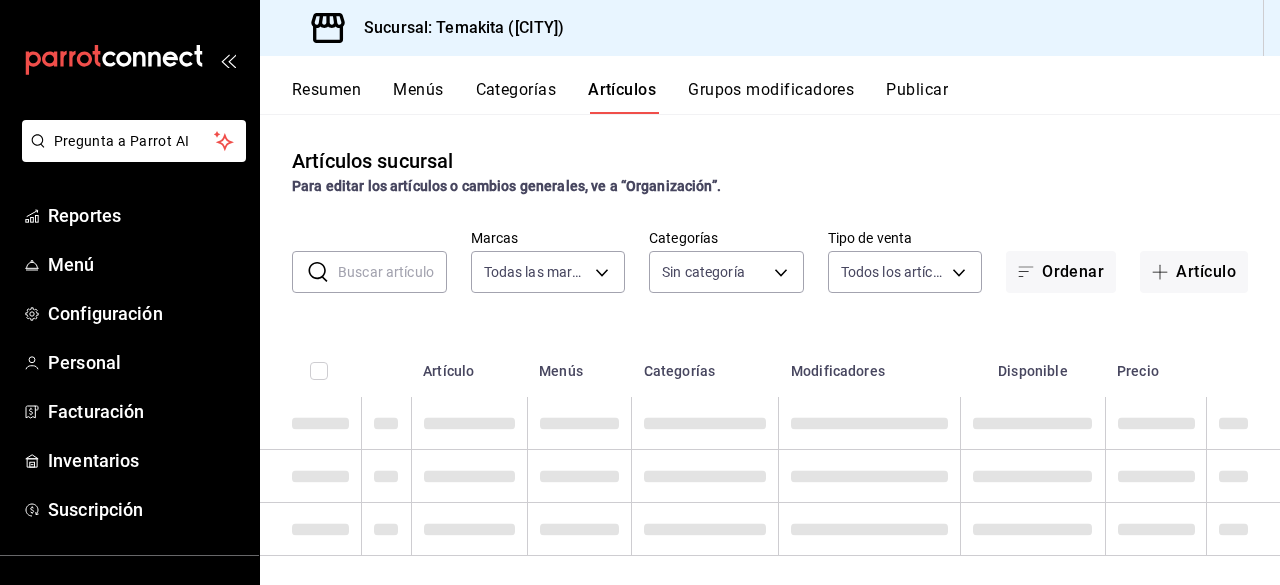 type on "e3240b2a-191c-470c-b62a-223b667b9bd8" 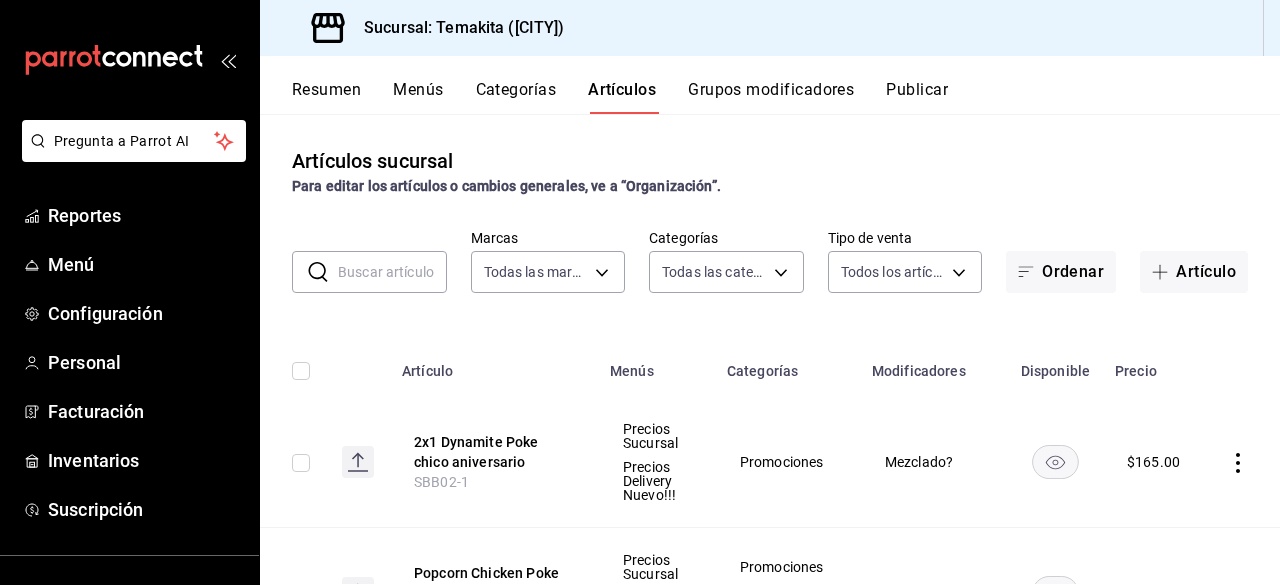 type on "3b0126db-2b91-46aa-9dfd-e6355b2f4305,1eb3d080-541b-4a5e-8cec-4dfdea3f5e9e,f59377b7-1b8d-49c8-900d-e495df228235,1b9decab-cb70-414a-b5ae-09567f0726e4,591d4cb0-3a12-4c53-9344-7471183ce3d3,46aed094-2a8c-4c02-bd8a-bfc620727e02,67899600-77be-42df-bf07-66dad2dc0818,34fcead2-2b44-416c-8d5f-a8cbd5124b32,ada67f05-8e91-493e-997f-ce1ae501d26d,9e58e8f7-b634-4b1f-b9ff-db65252401d1,7c3c902e-f640-43ce-b856-04b8bb3883d2" 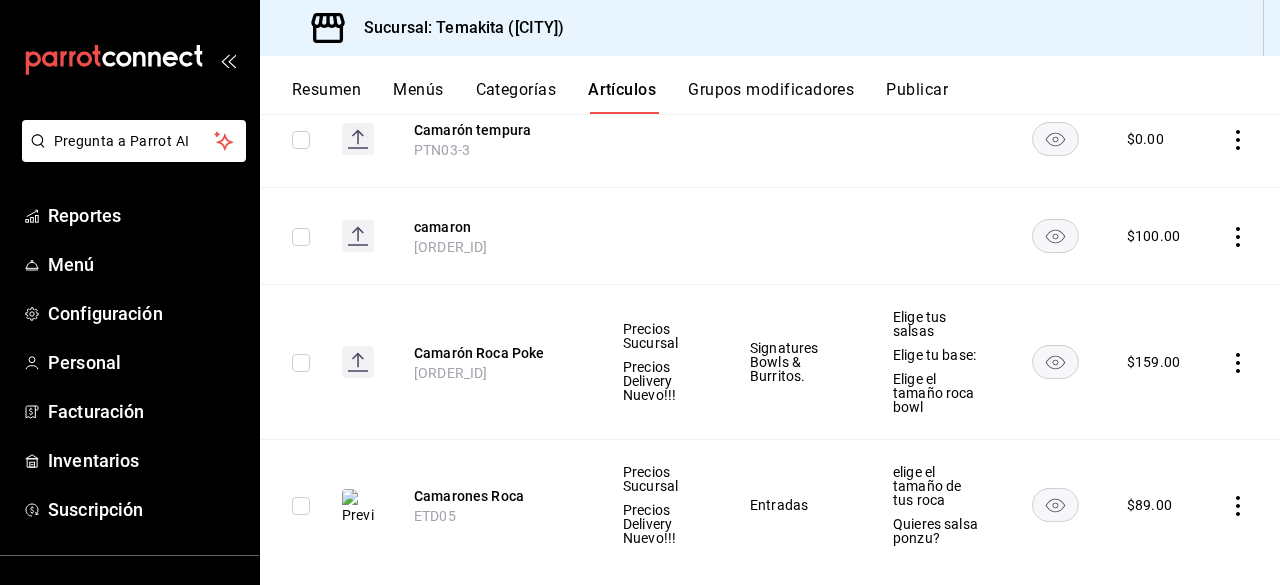 scroll, scrollTop: 1019, scrollLeft: 0, axis: vertical 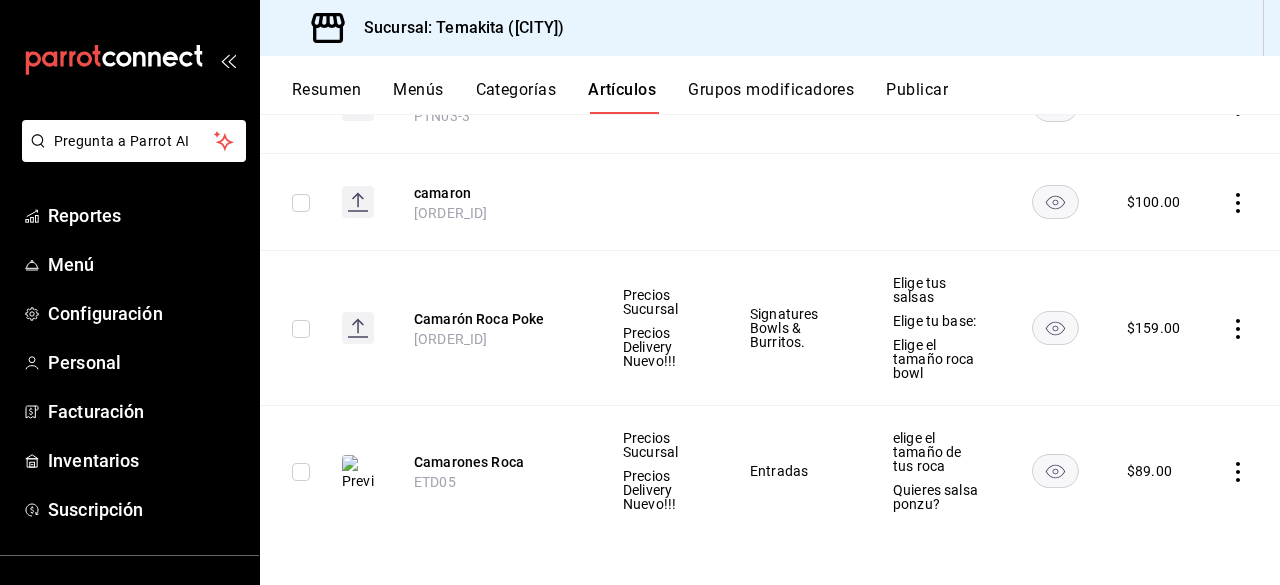type on "camar" 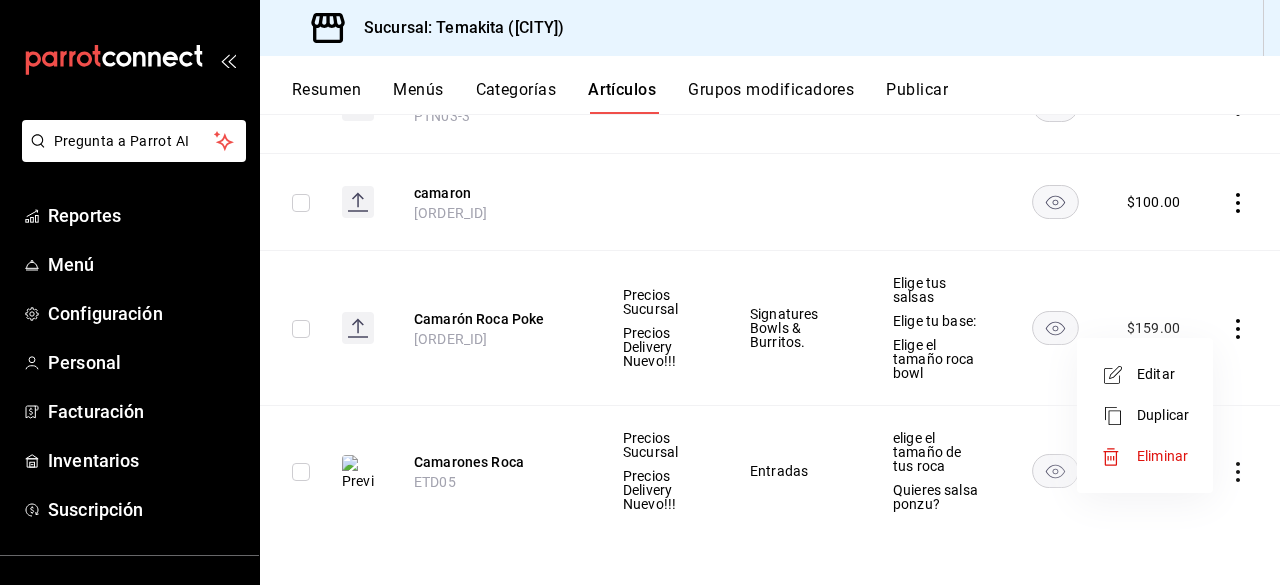 click on "Duplicar" at bounding box center [1163, 415] 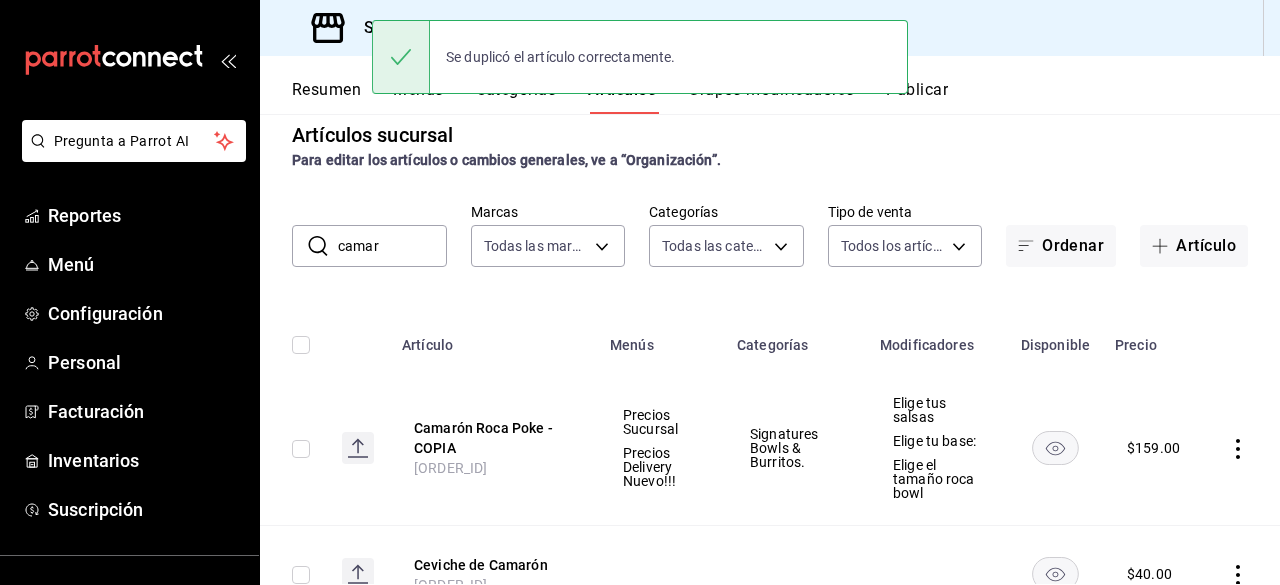 scroll, scrollTop: 0, scrollLeft: 0, axis: both 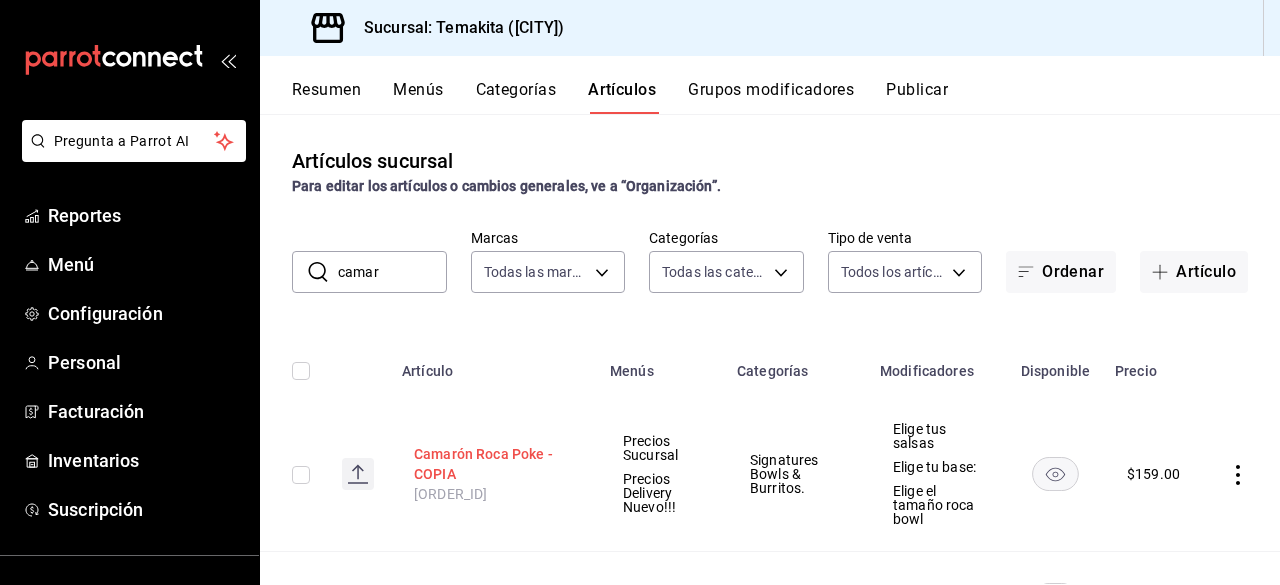click on "Camarón Roca Poke - COPIA" at bounding box center (494, 464) 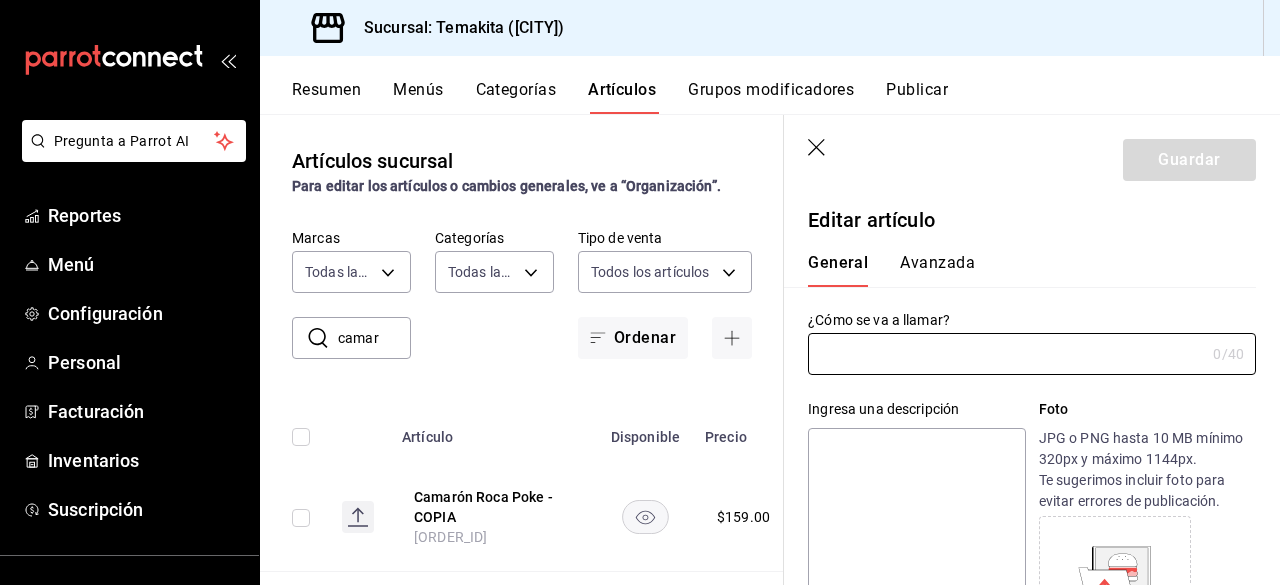 type on "Camarón Roca Poke - COPIA" 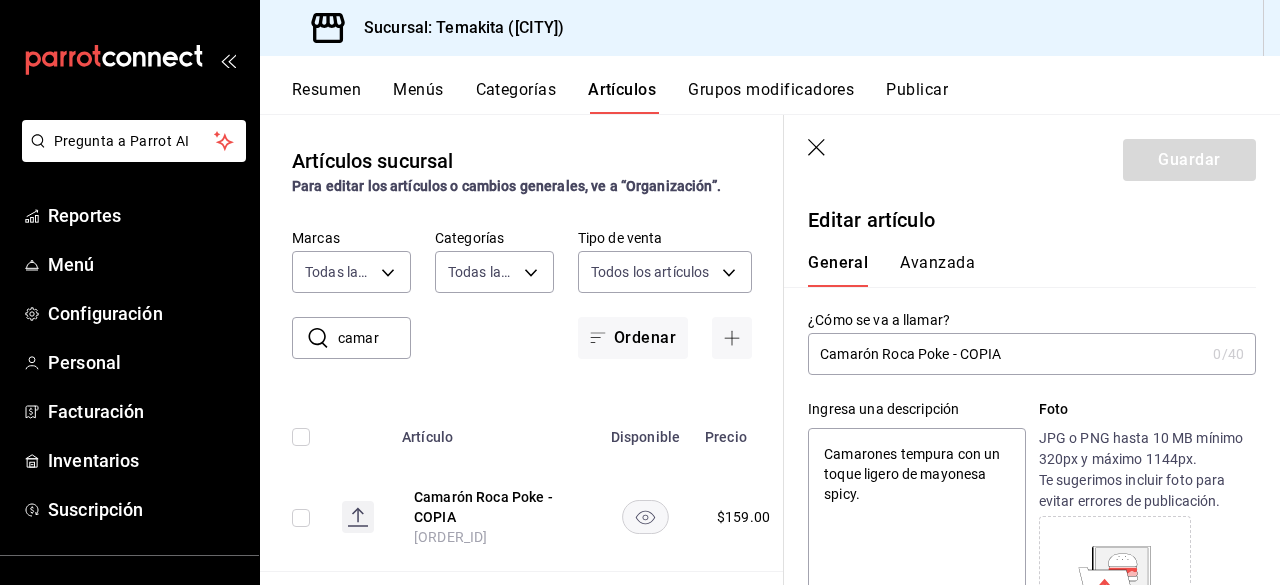type on "x" 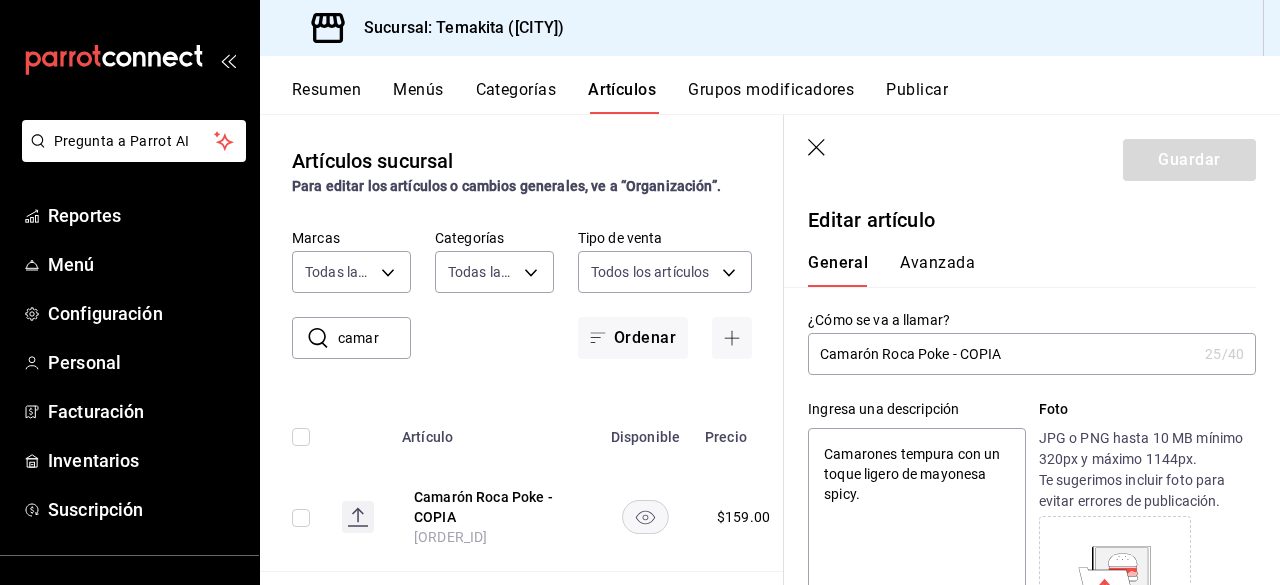 click on "Camarón Roca Poke - COPIA" at bounding box center (1002, 354) 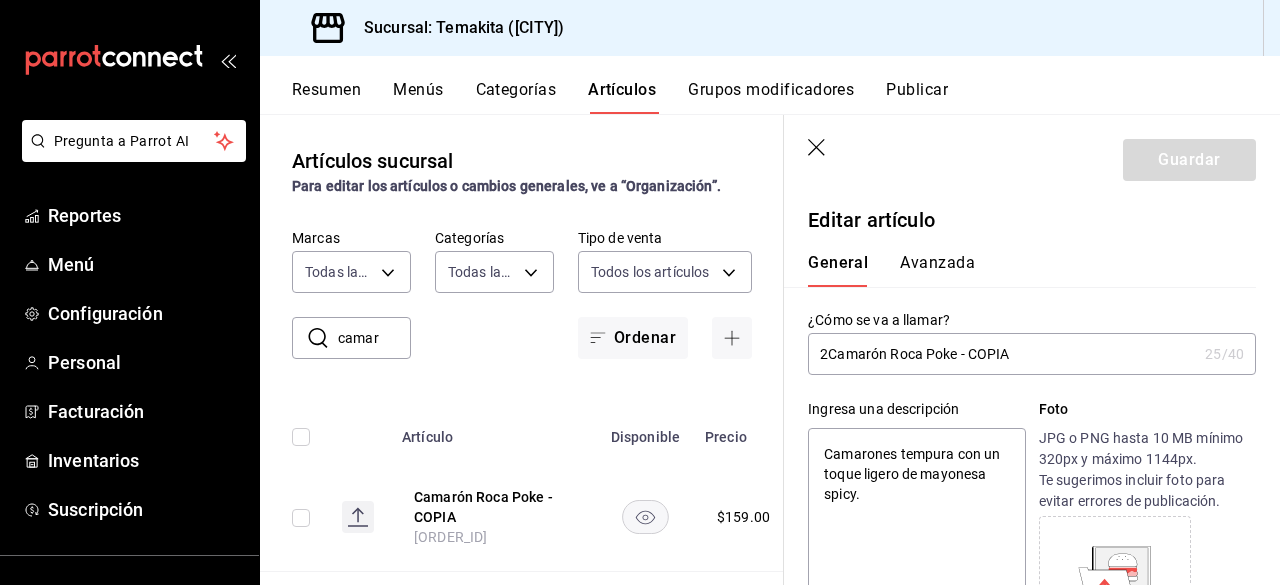 type on "x" 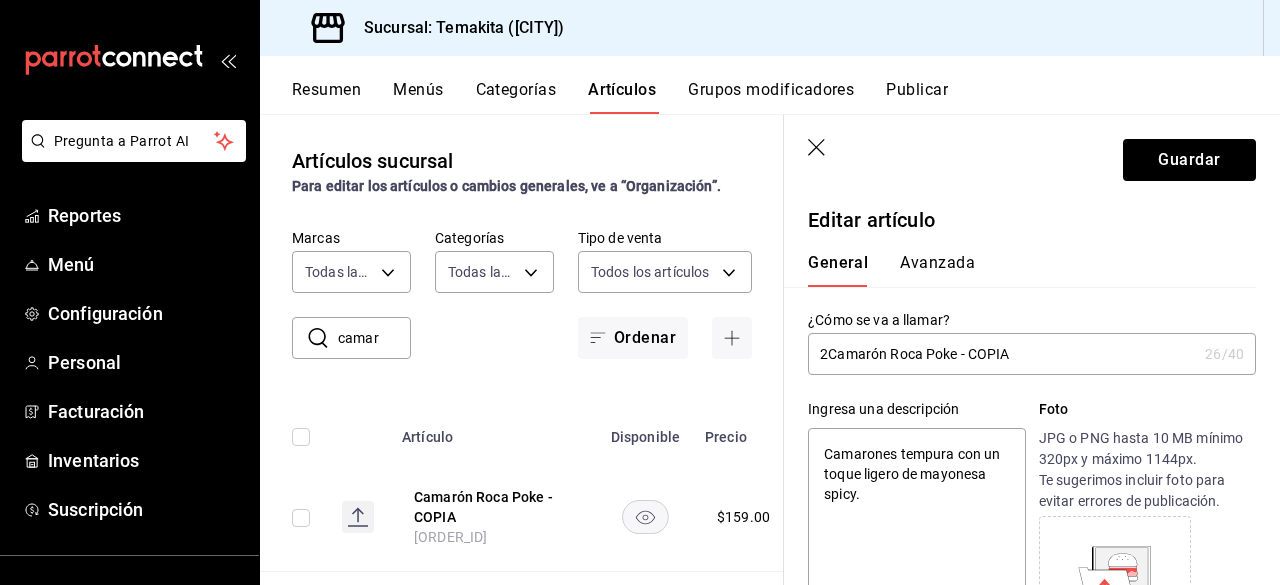 type on "2xCamarón Roca Poke - COPIA" 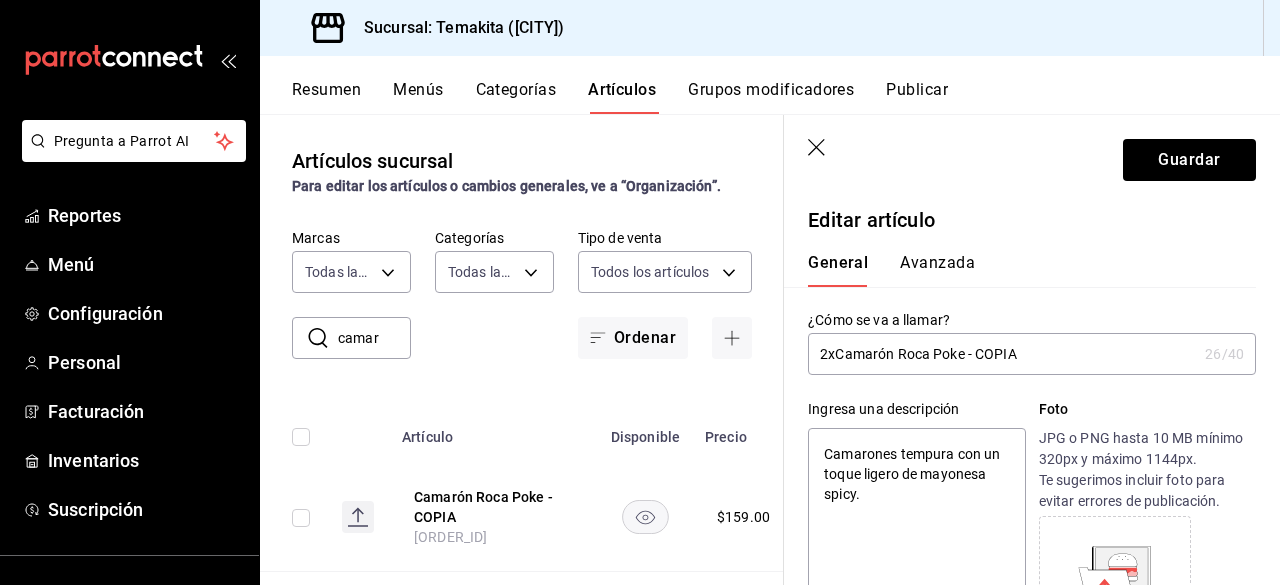 type on "x" 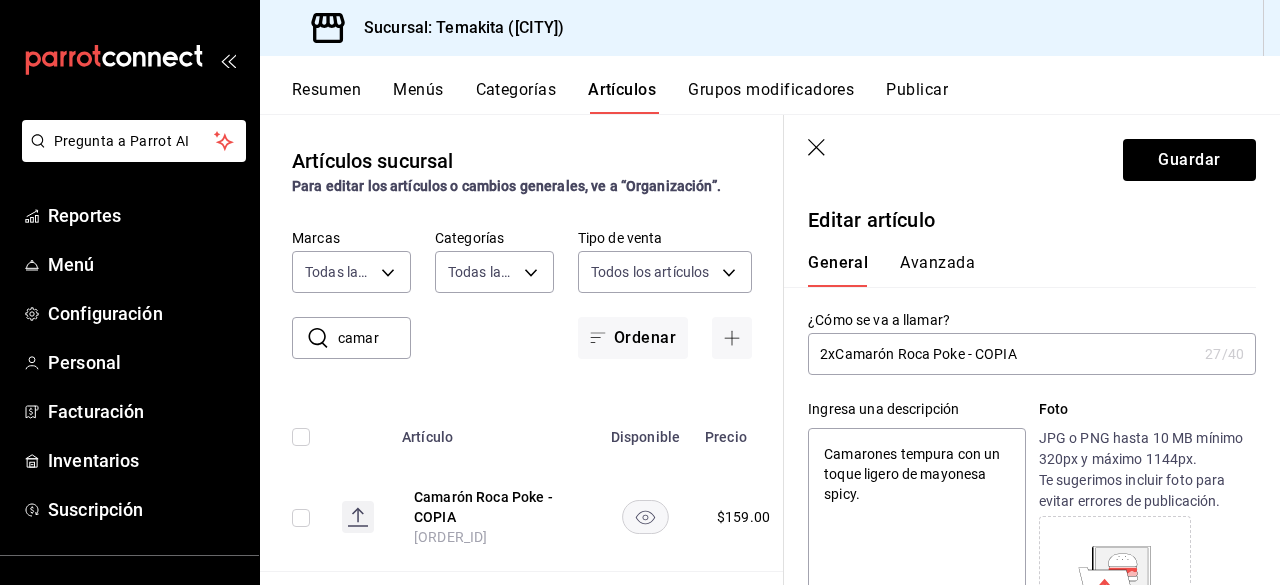 type on "2x1Camarón Roca Poke - COPIA" 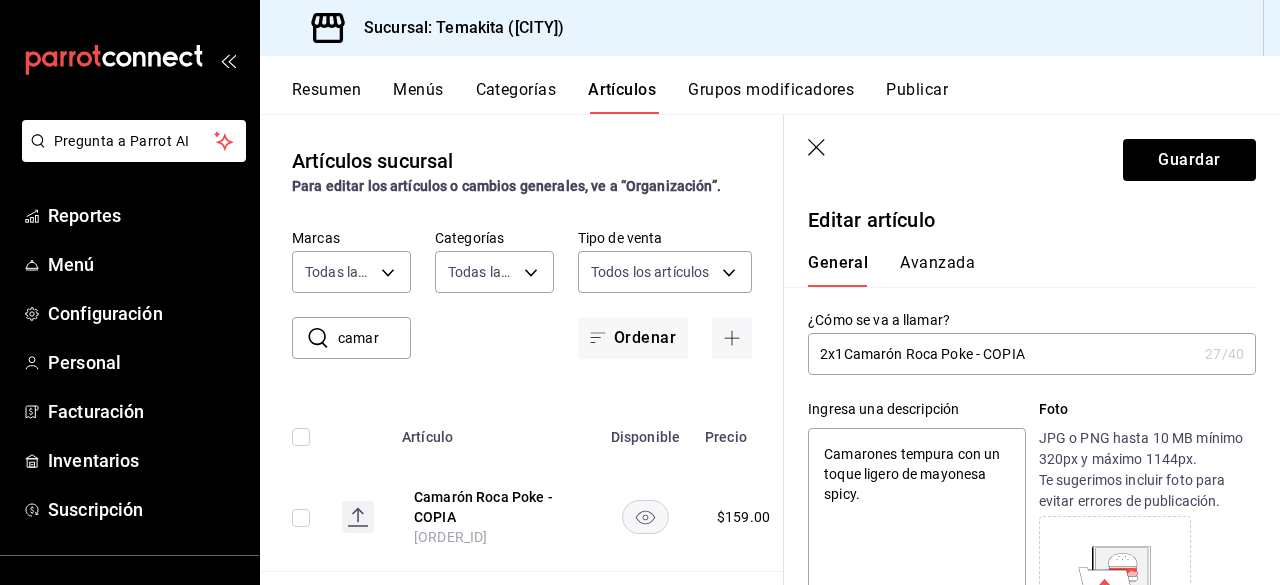 type on "x" 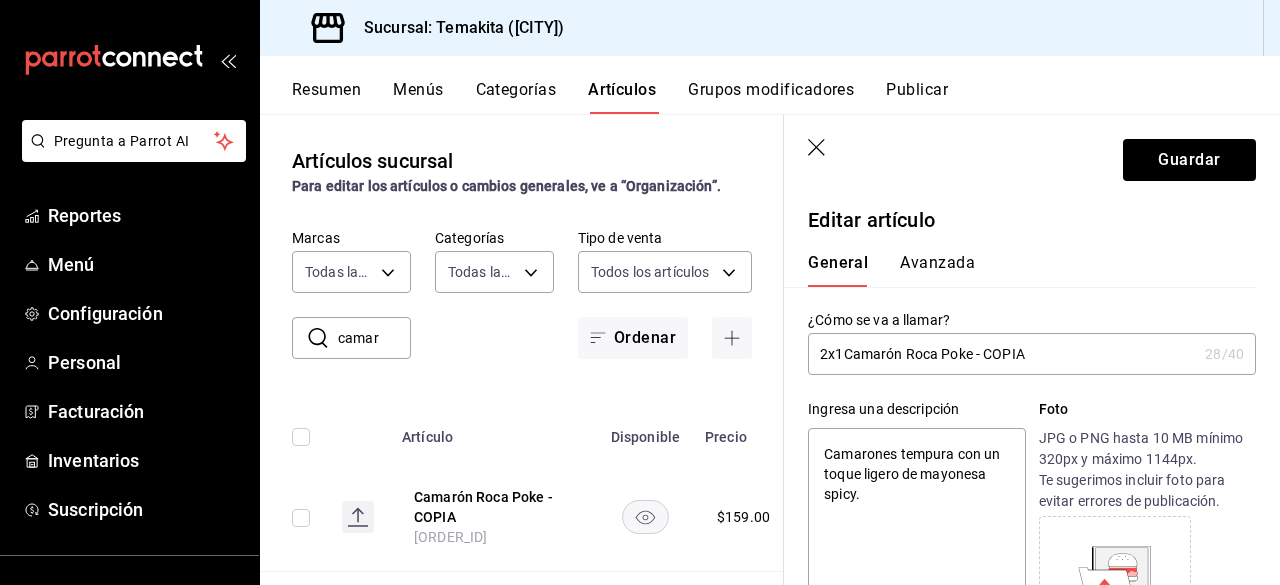 type on "2x1 Camarón Roca Poke - COPIA" 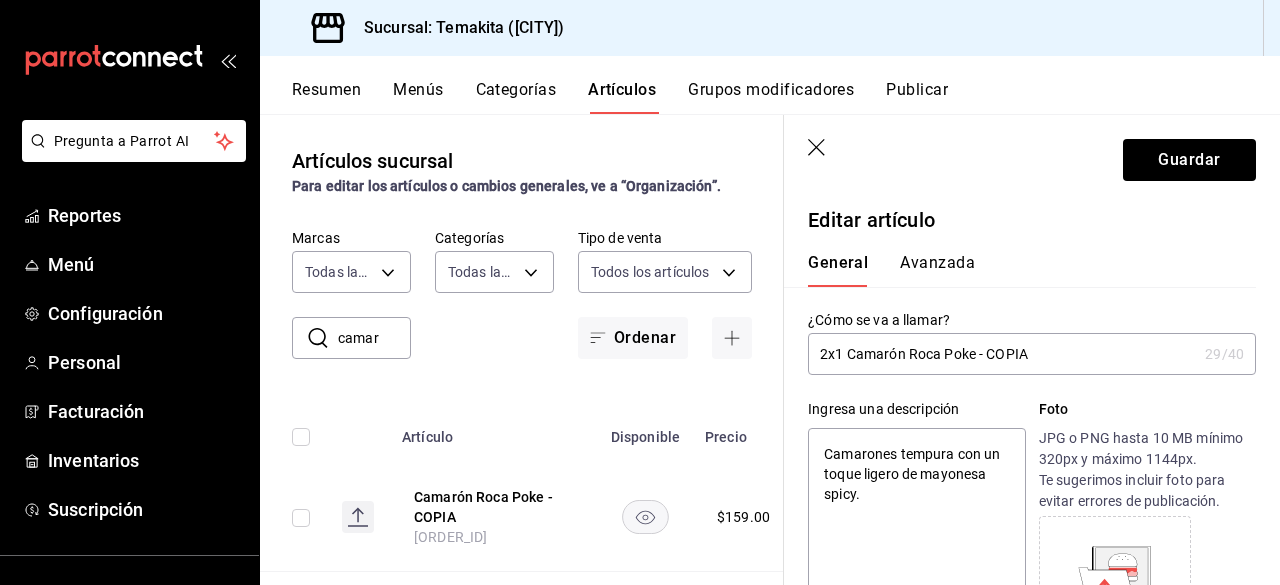 drag, startPoint x: 1047, startPoint y: 349, endPoint x: 980, endPoint y: 345, distance: 67.11929 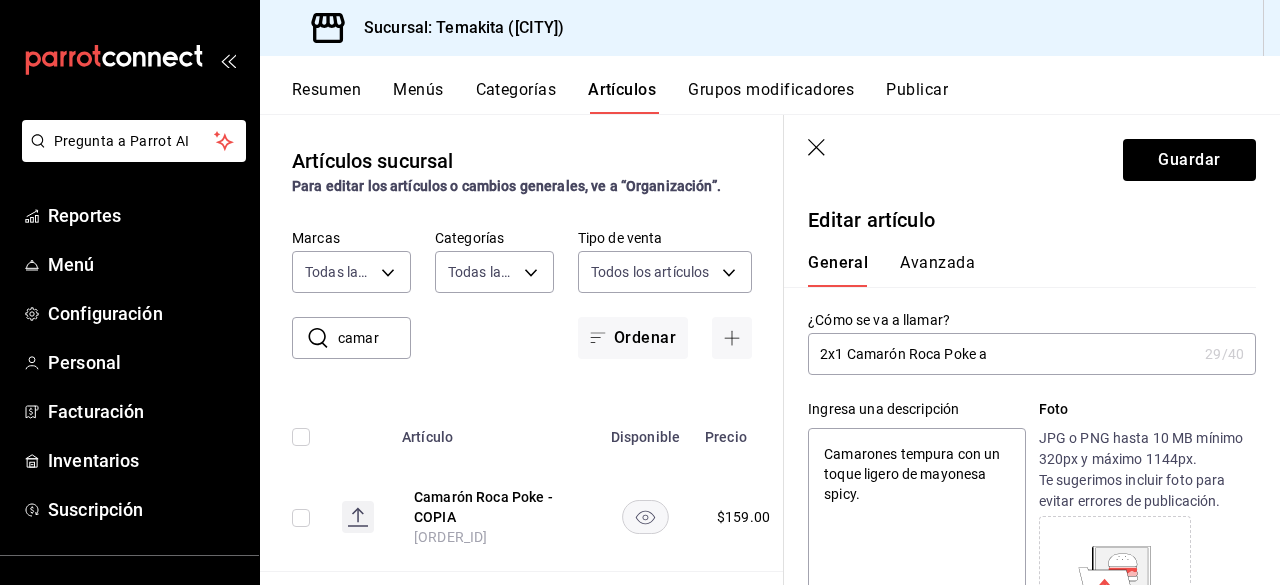 type on "x" 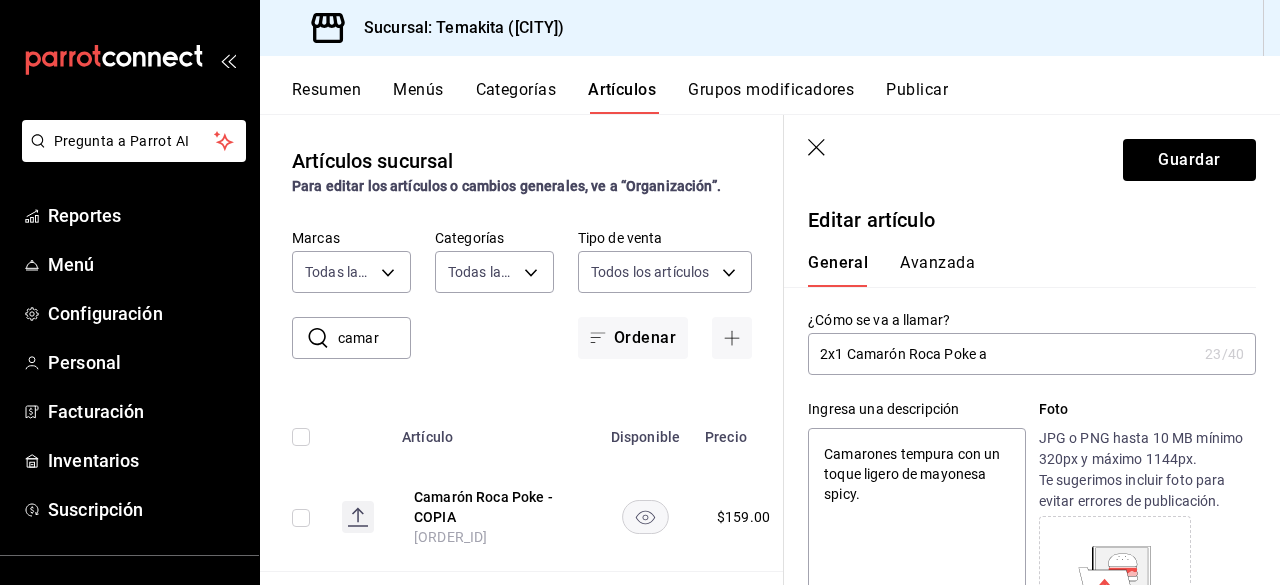 type on "2x1 Camarón Roca Poke an" 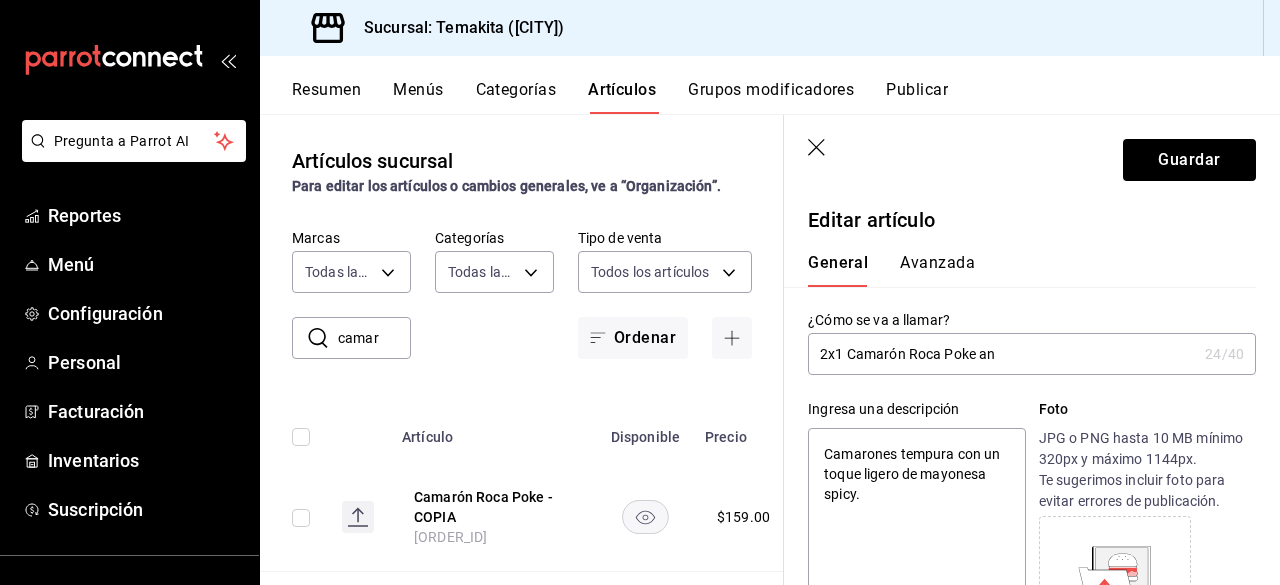 type on "2x1 Camarón Roca Poke ani" 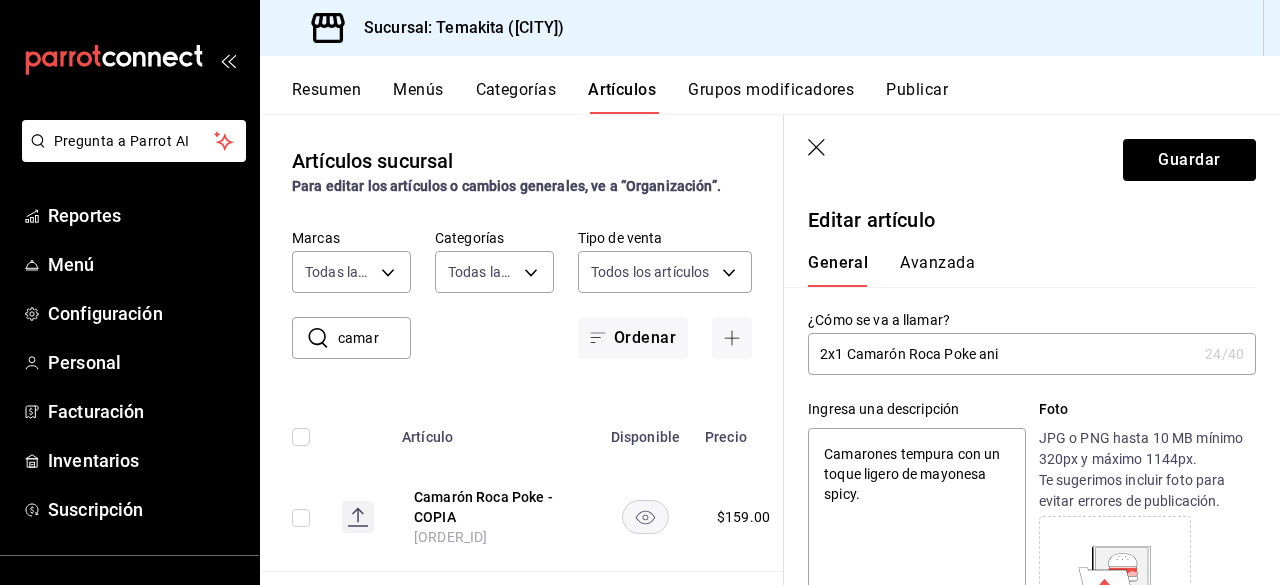 type on "x" 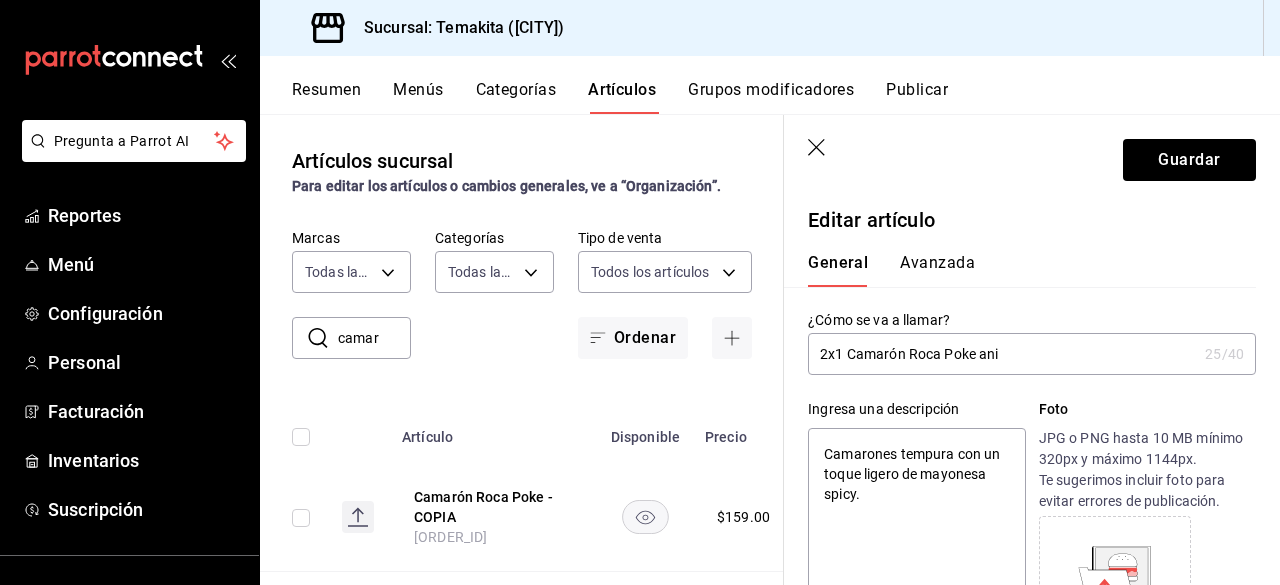 type on "2x1 Camarón Roca Poke aniv" 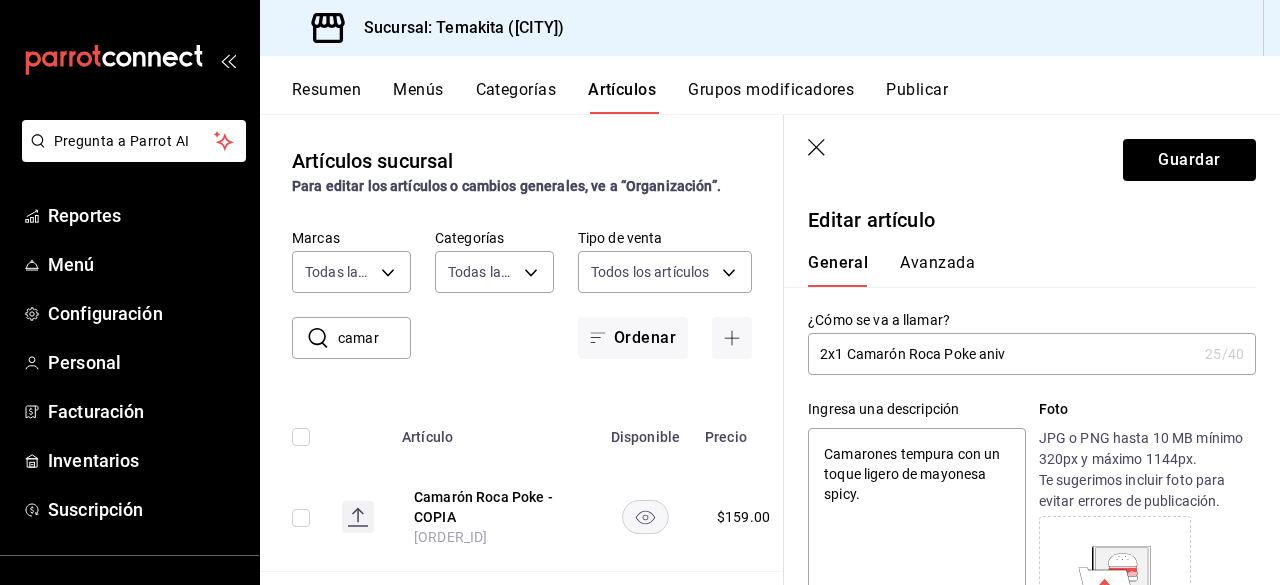 type on "x" 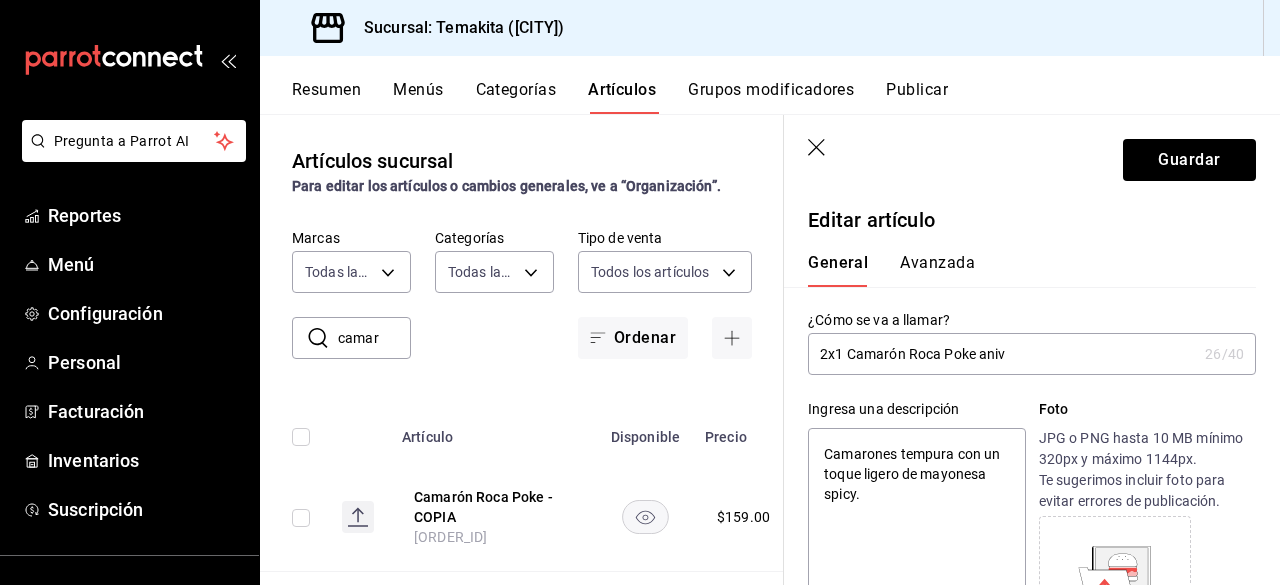 type on "2x1 Camarón Roca Poke anive" 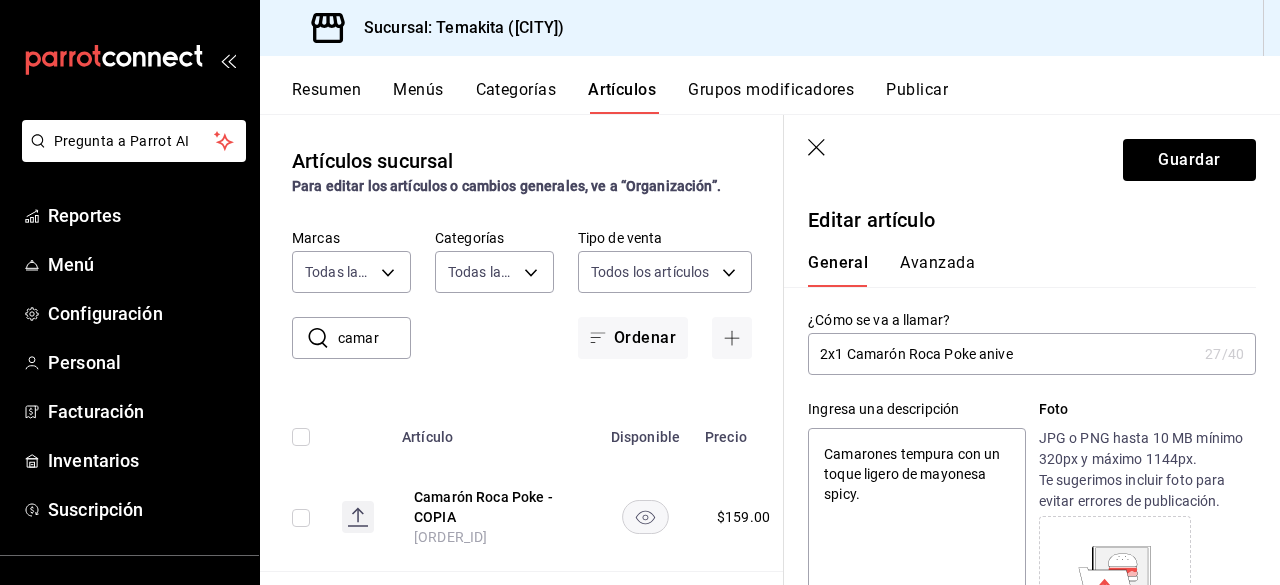 type on "2x1 Camarón Roca Poke aniver" 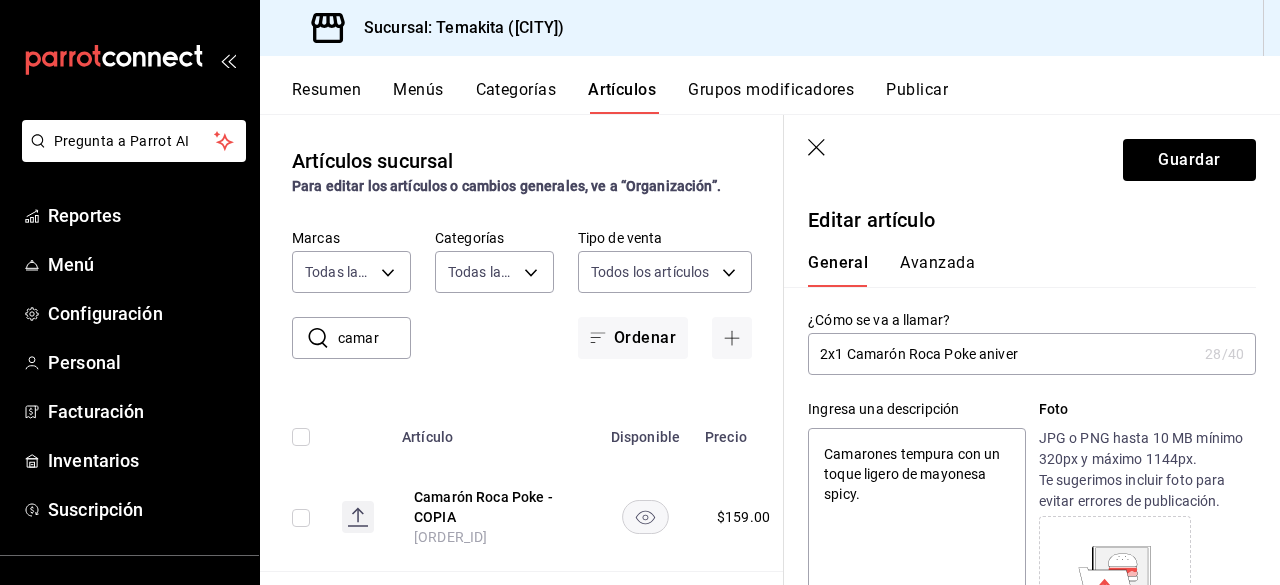type on "2x1 Camarón Roca Poke anivers" 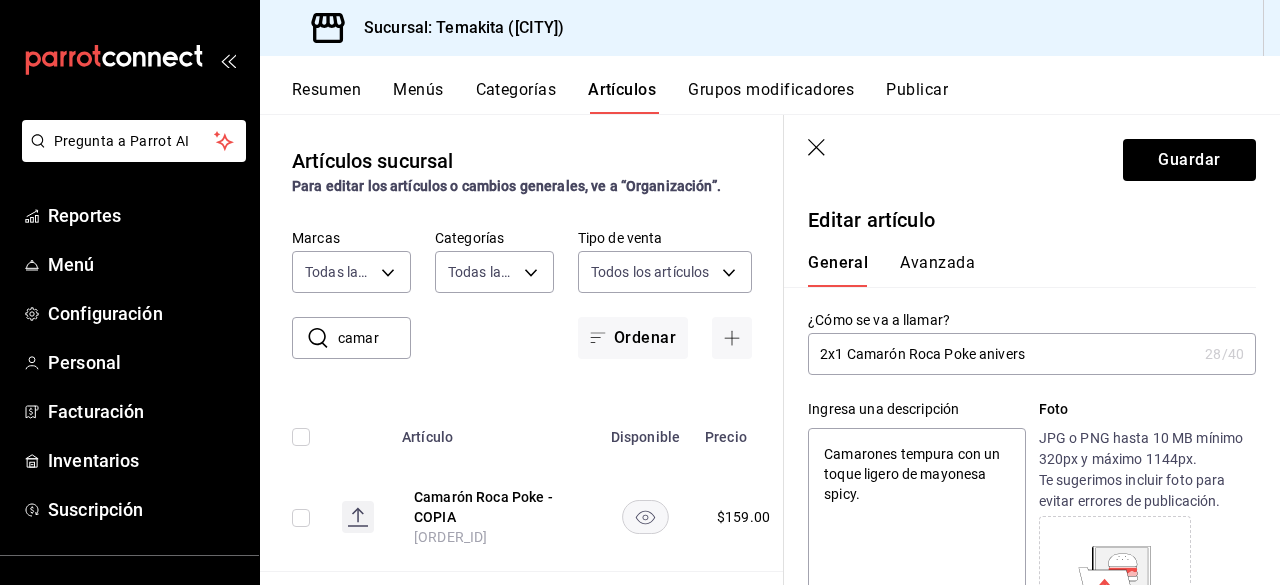 type on "x" 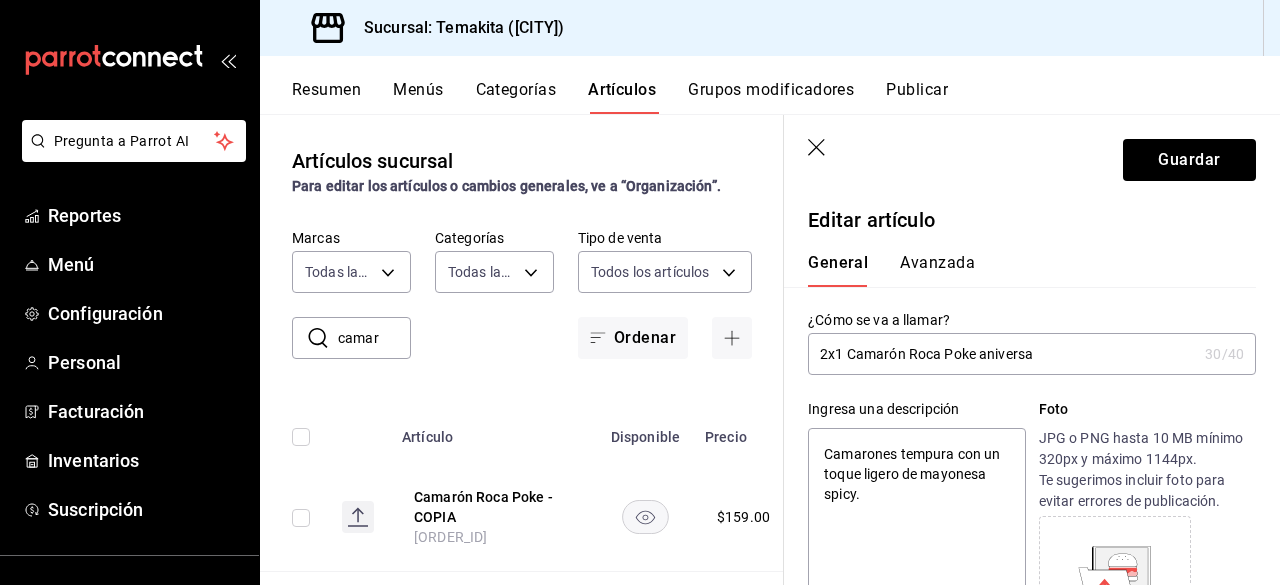 type on "2x1 Camarón Roca Poke aniversar" 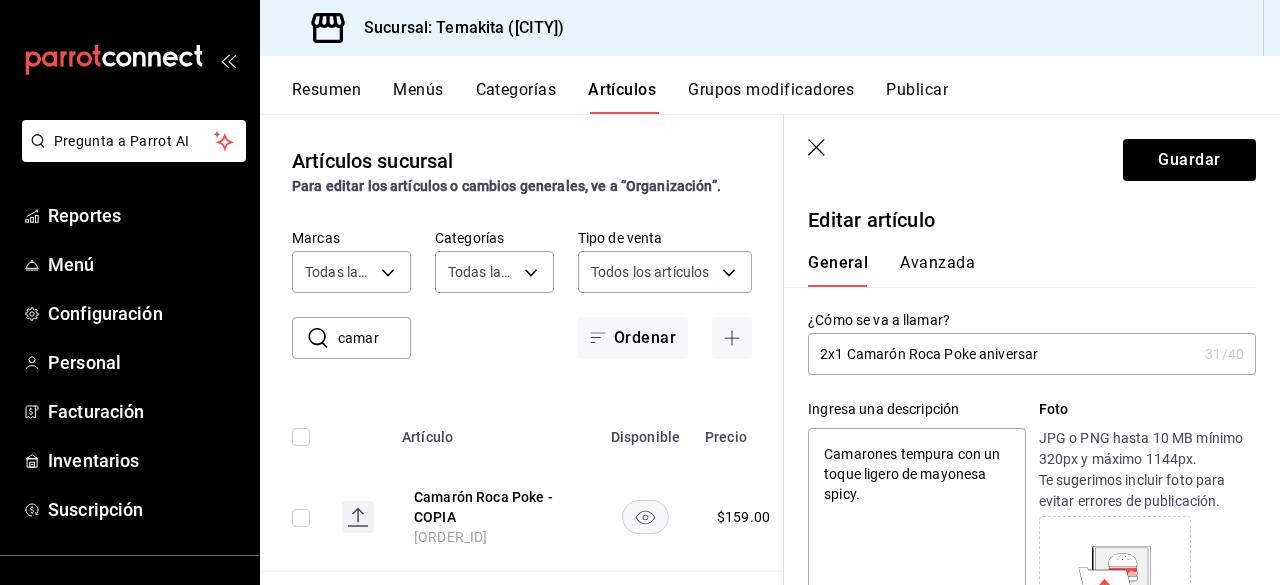 type on "2x1 Camarón Roca Poke aniversari" 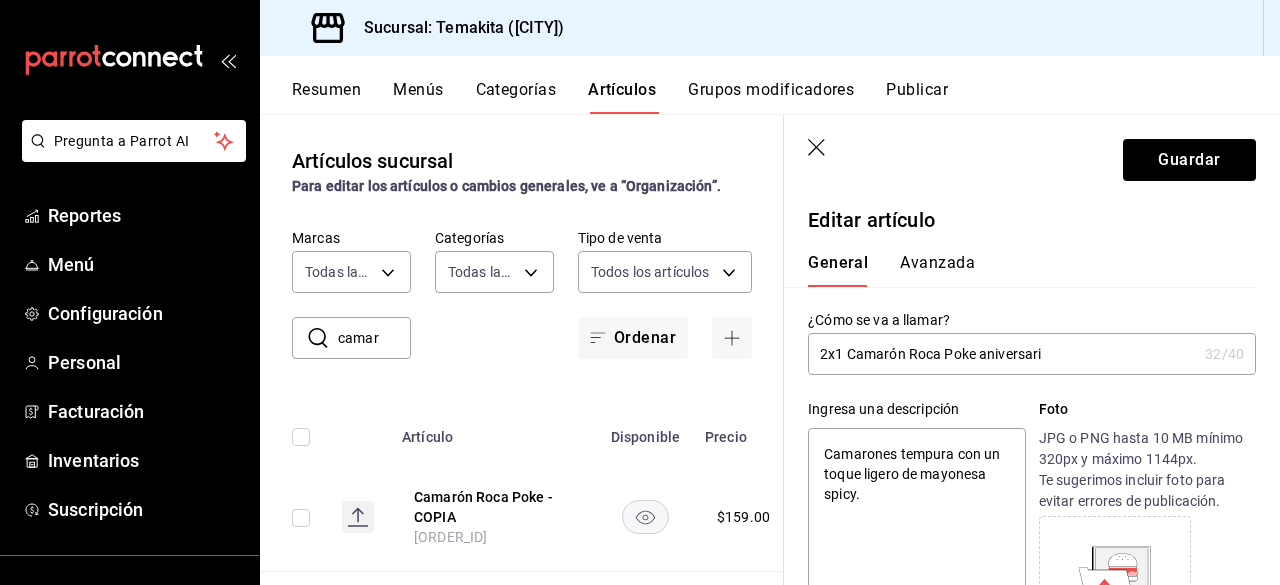type on "2x1 Camarón Roca Poke aniversario" 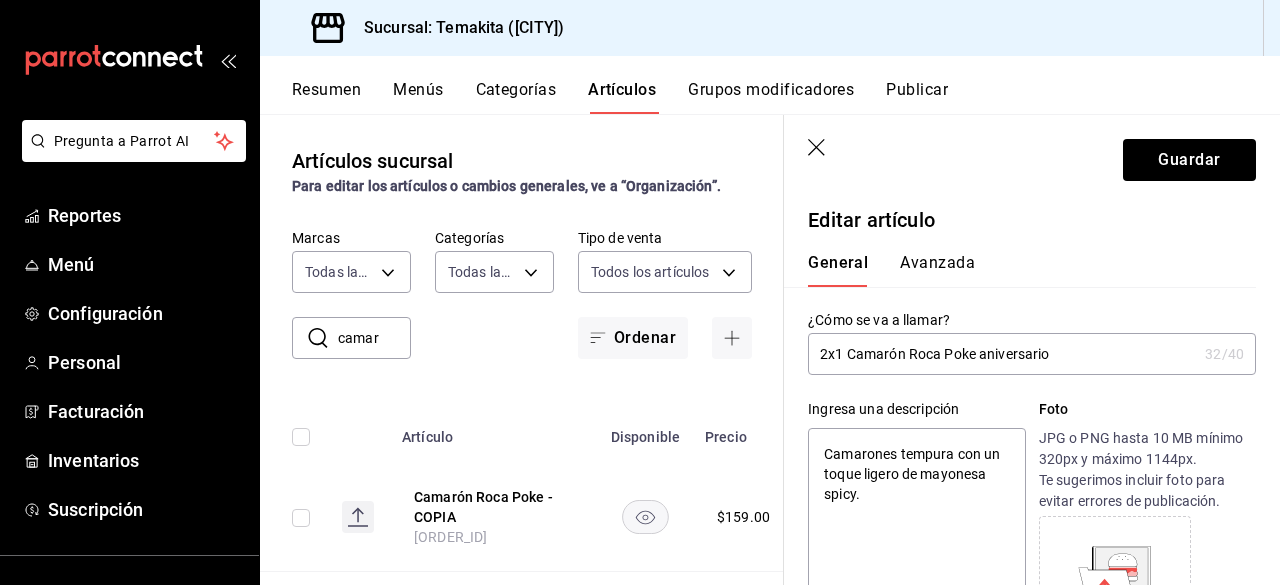 type on "x" 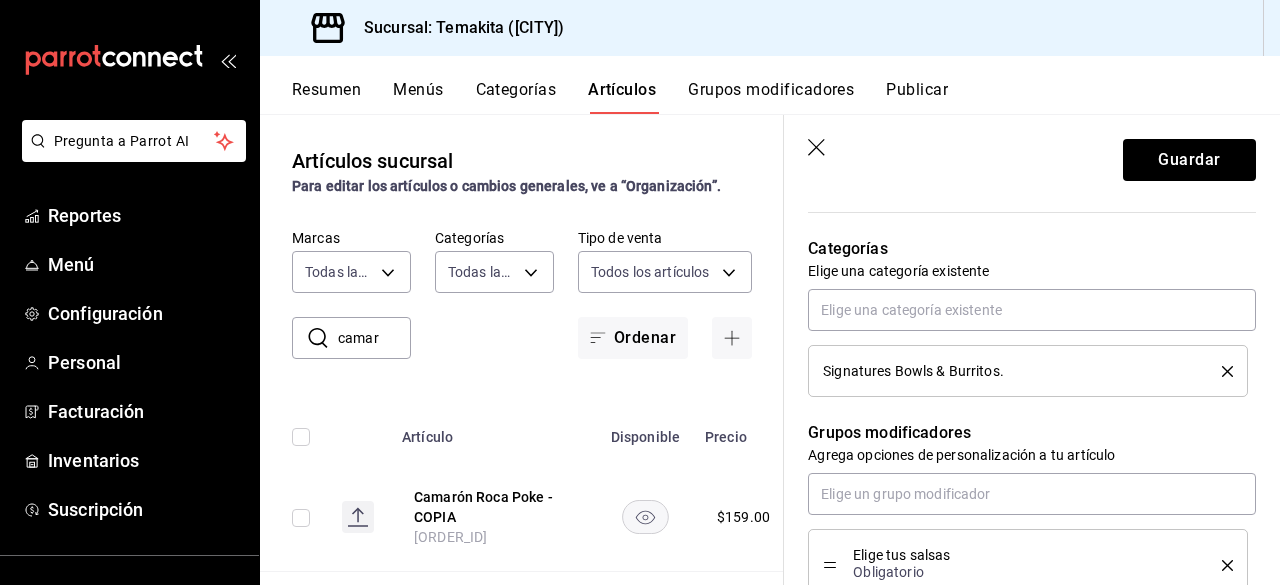scroll, scrollTop: 717, scrollLeft: 0, axis: vertical 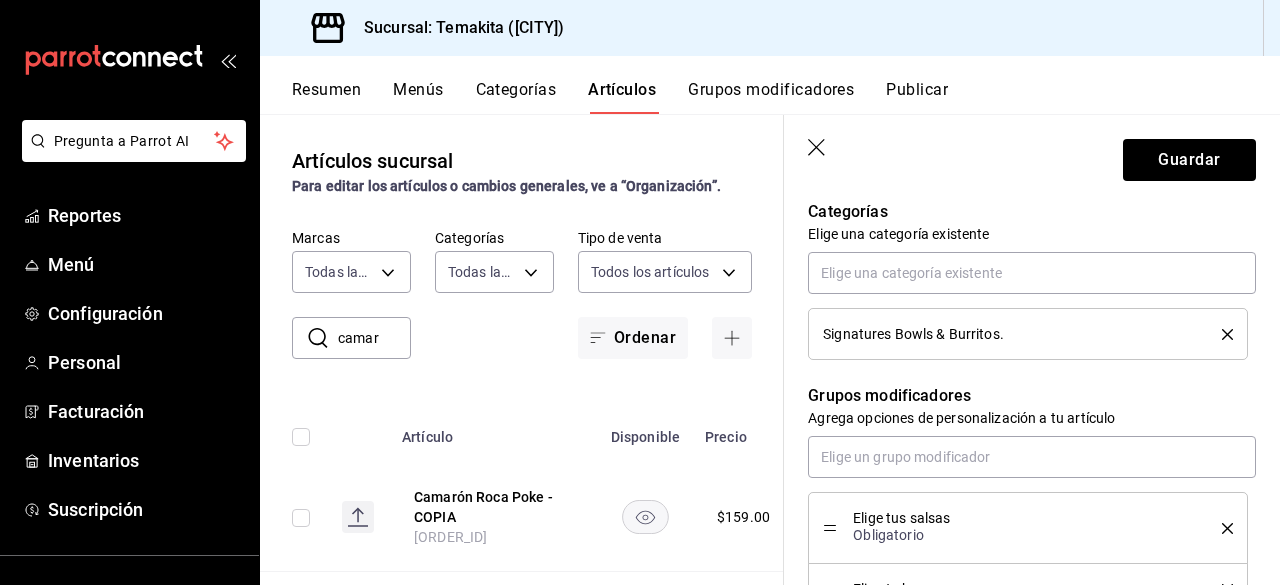type on "2x1 Camarón Roca Poke aniversario" 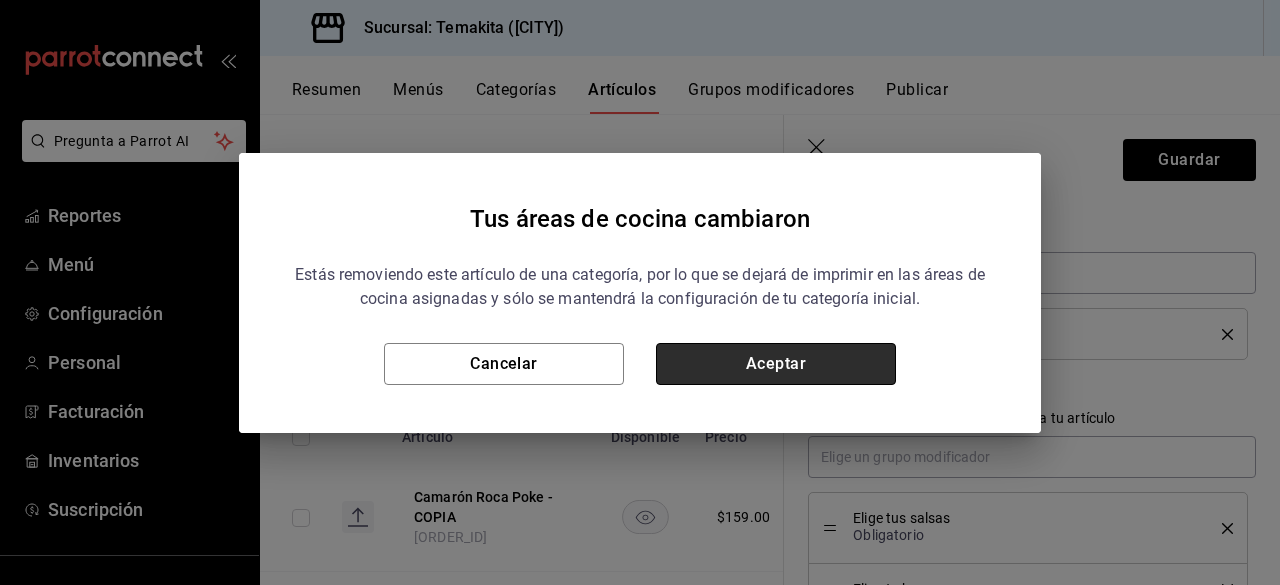click on "Aceptar" at bounding box center (776, 364) 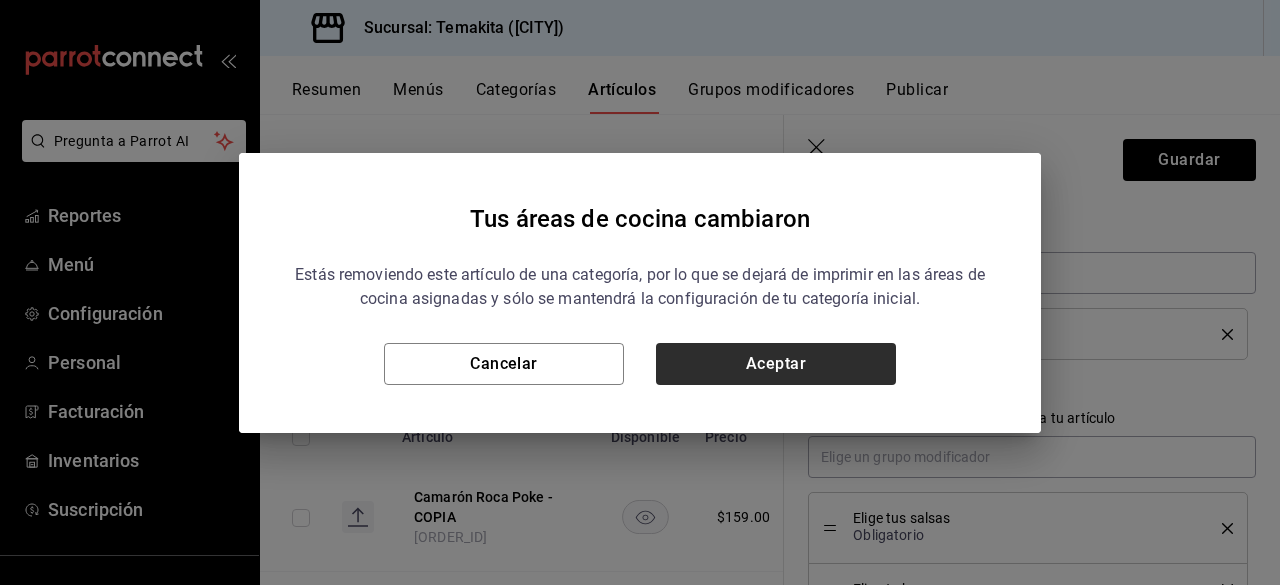 type on "x" 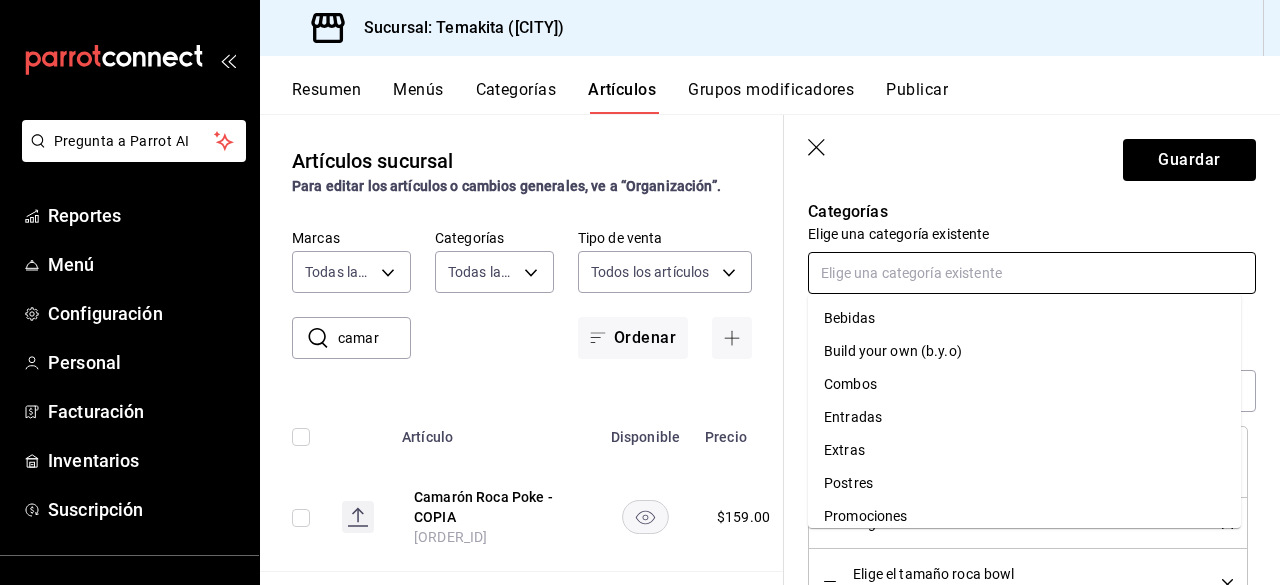 click at bounding box center [1032, 273] 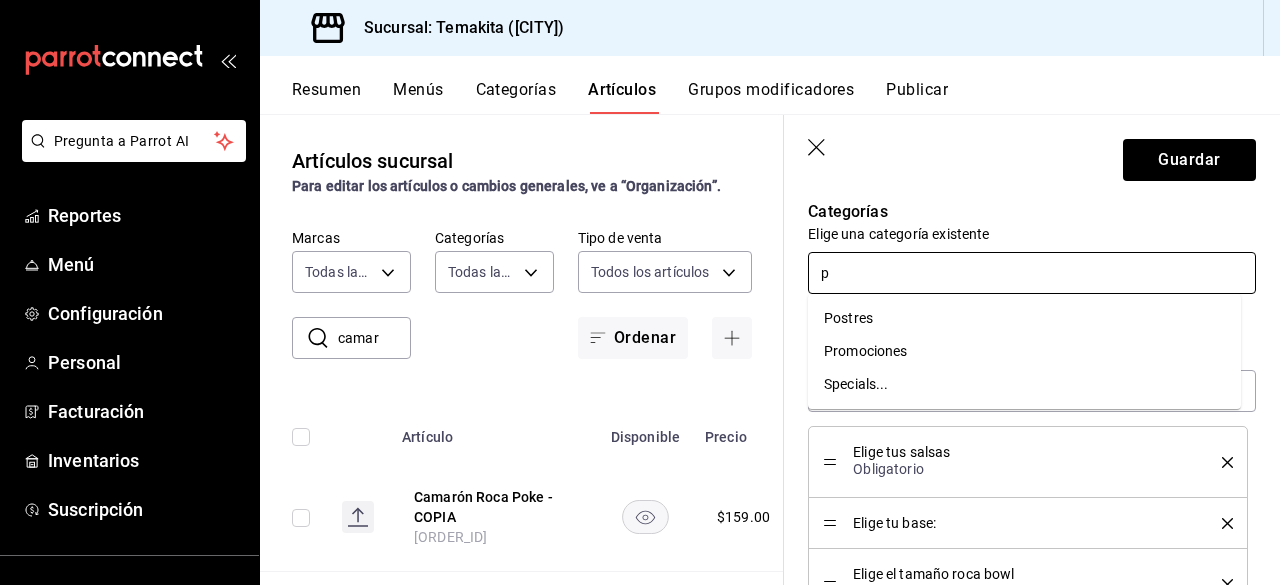 type on "pr" 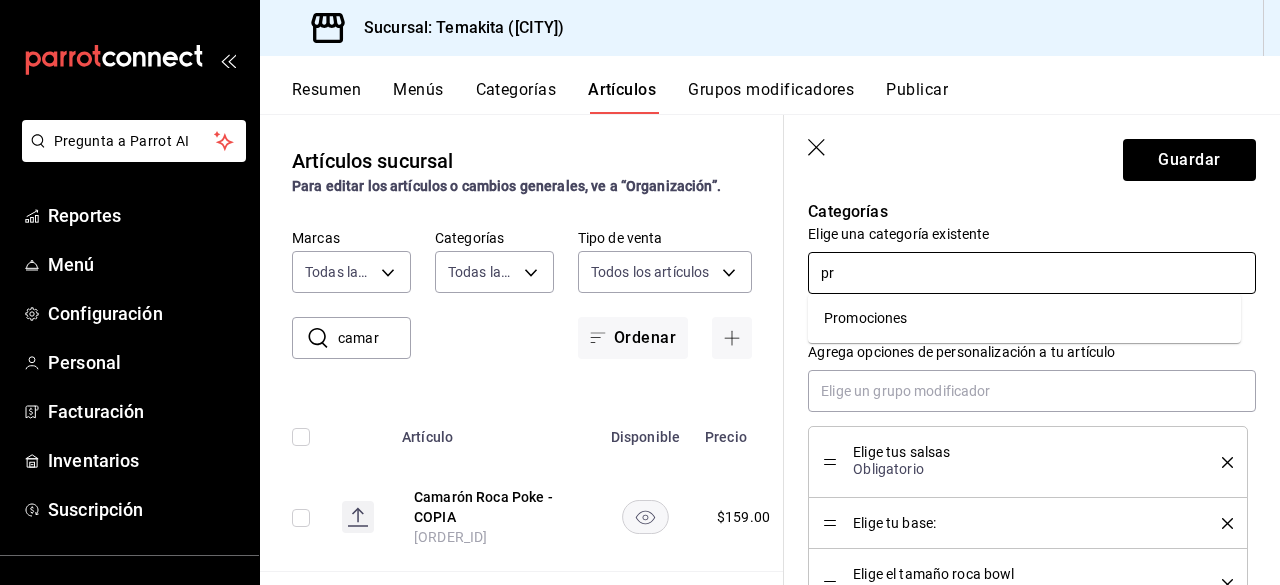 click on "Promociones" at bounding box center [1024, 318] 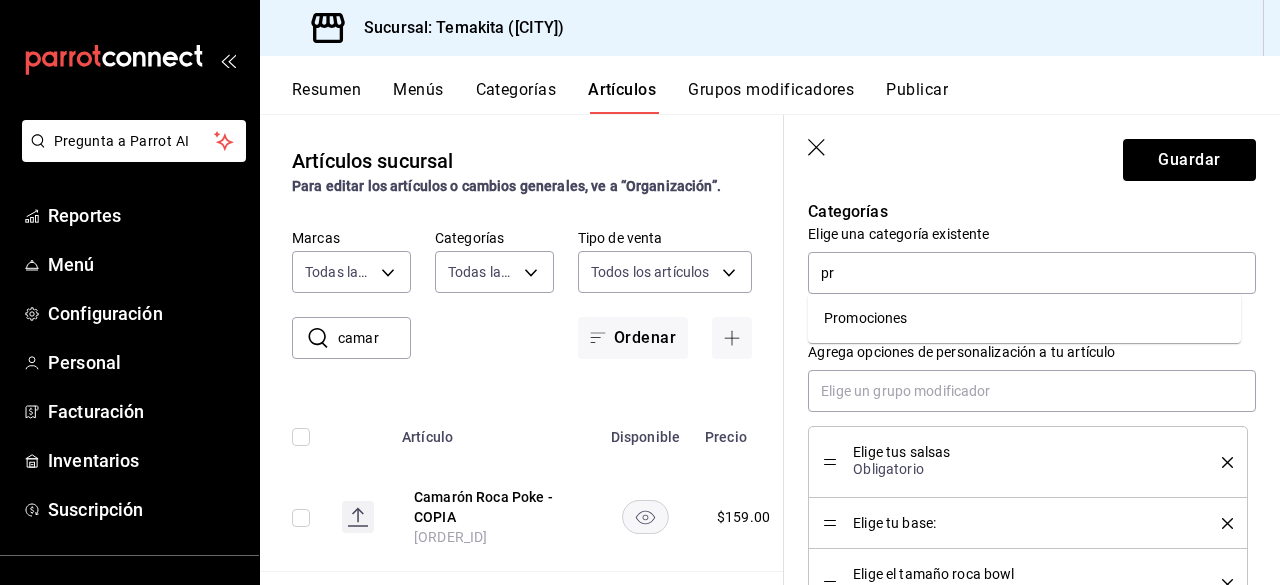 type on "x" 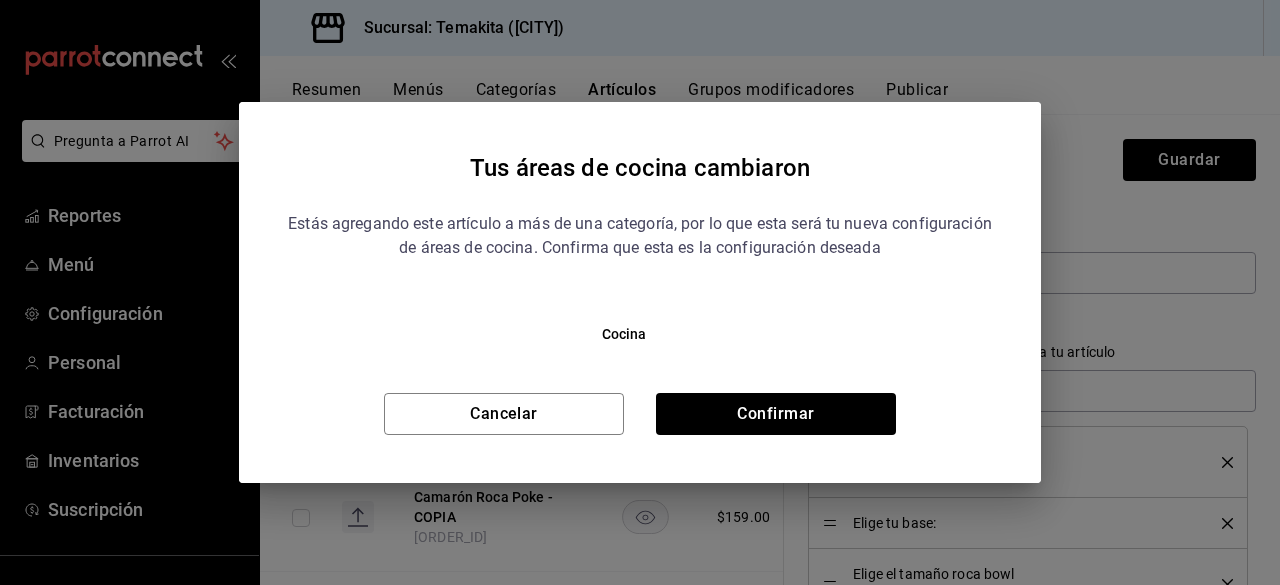 click on "Estás agregando este artículo a más de una categoría, por lo que esta será tu nueva configuración de áreas de cocina. Confirma que esta es la configuración deseada Cocina Cancelar Confirmar" at bounding box center (640, 315) 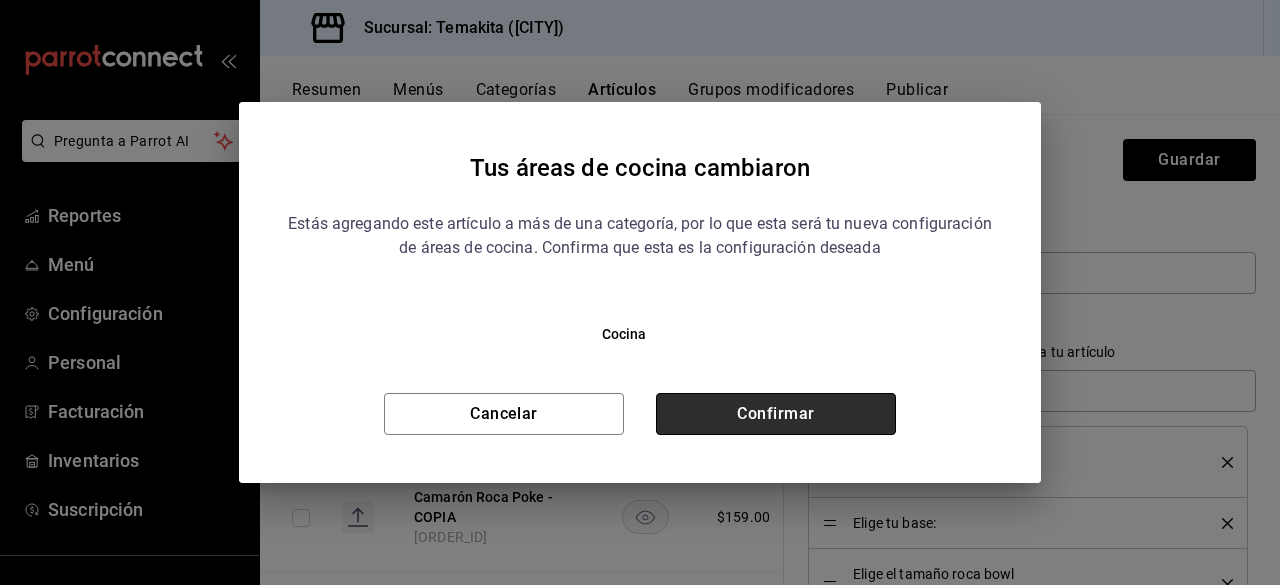 click on "Confirmar" at bounding box center [776, 414] 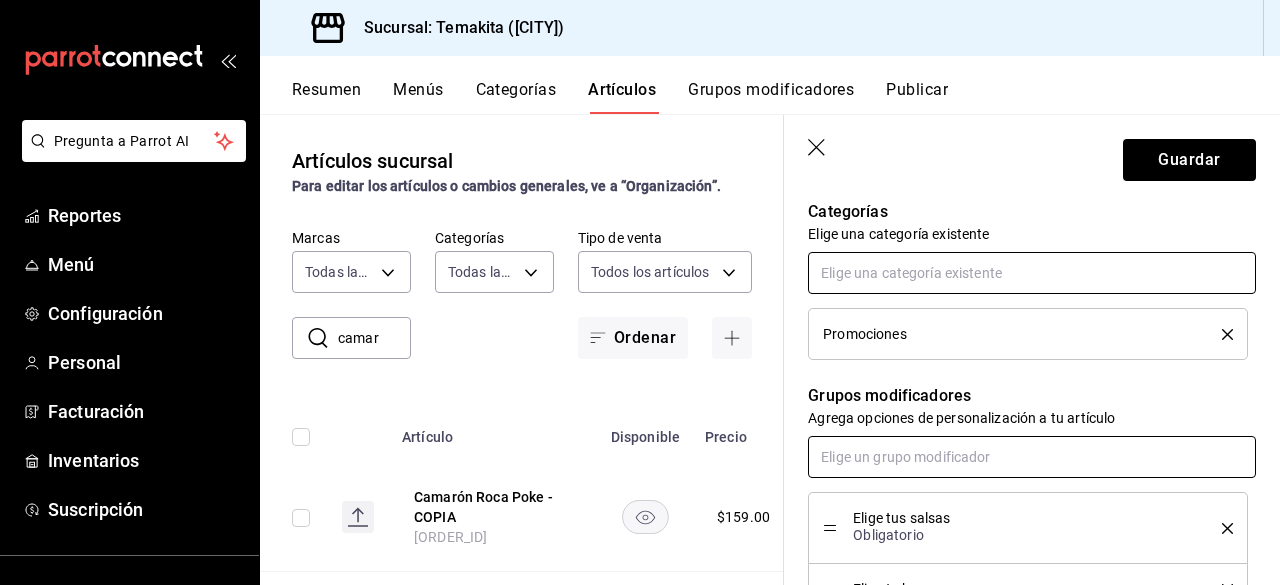 scroll, scrollTop: 949, scrollLeft: 0, axis: vertical 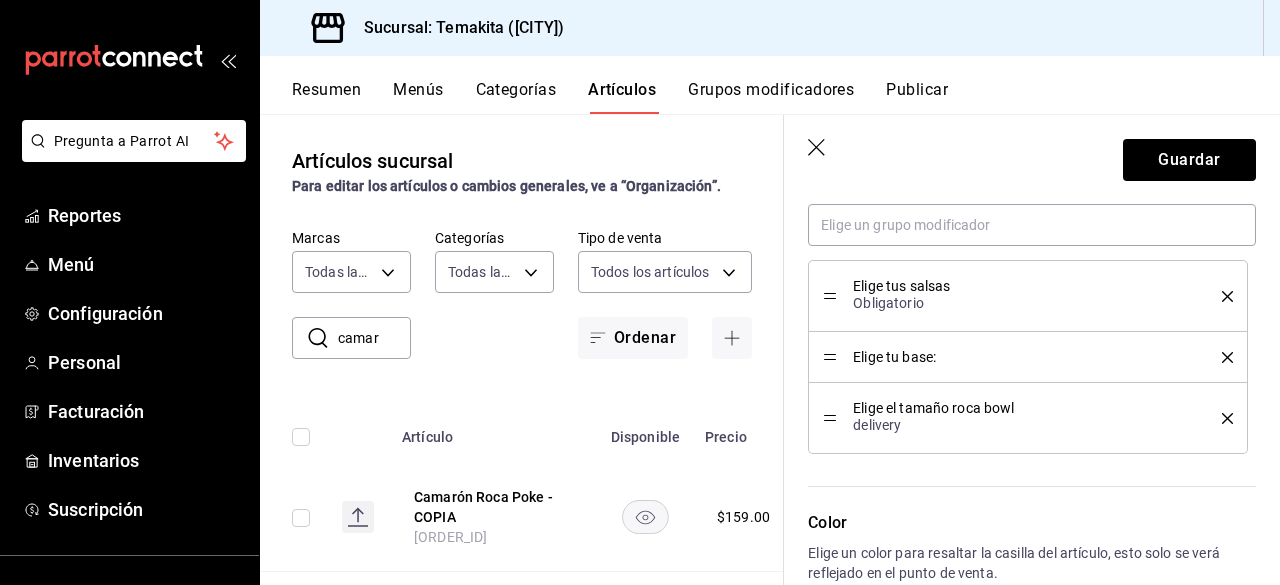 click 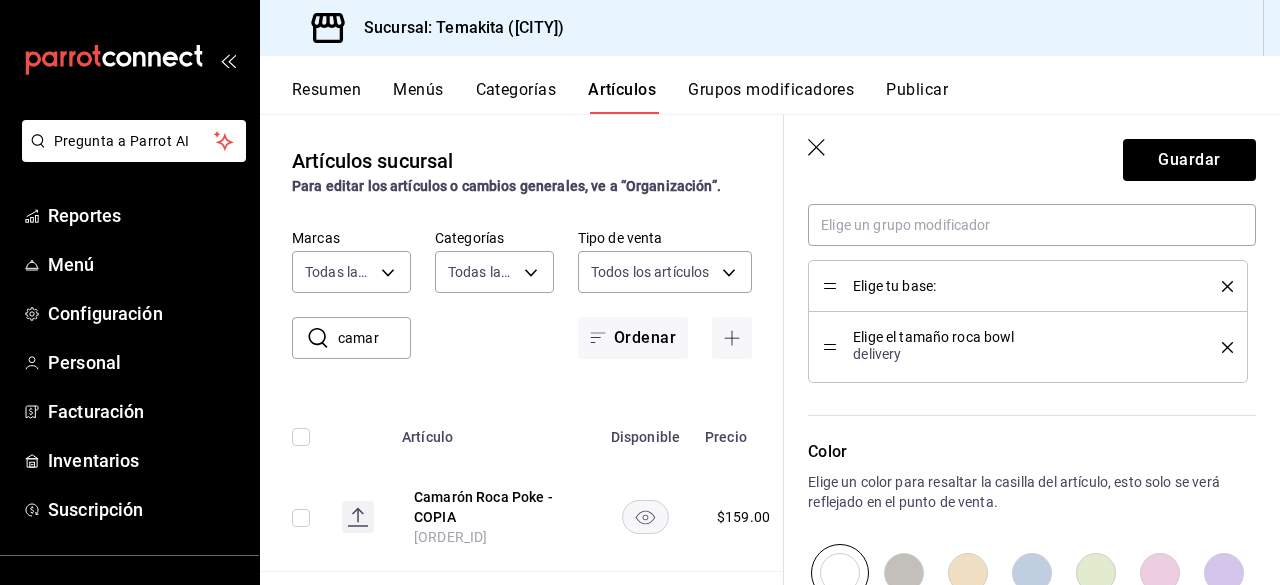 click 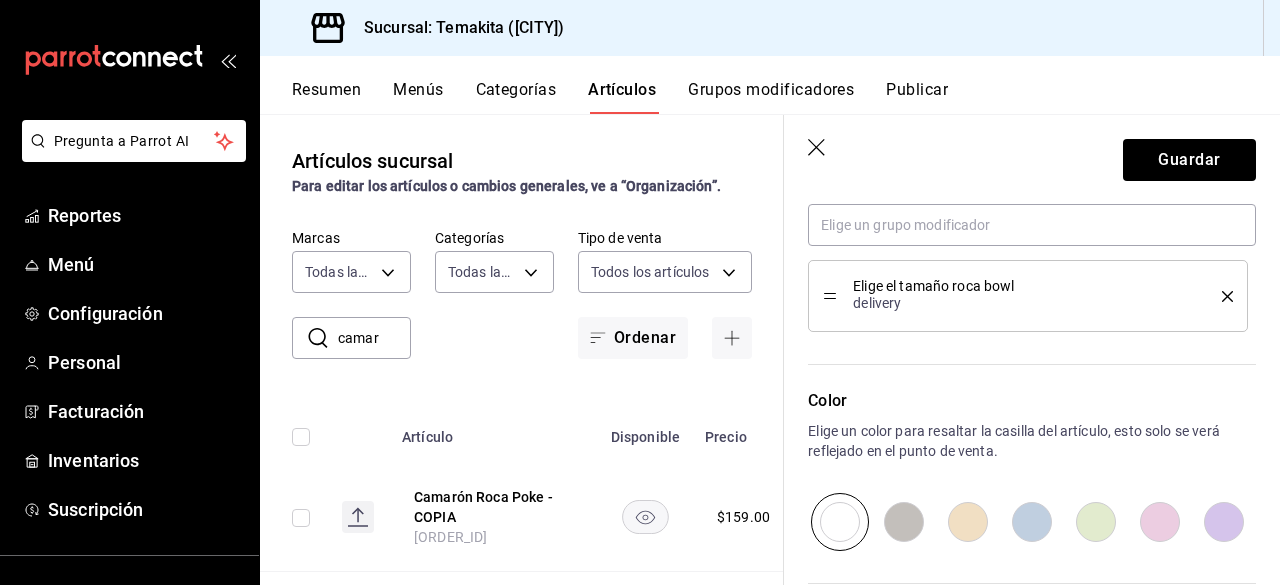click 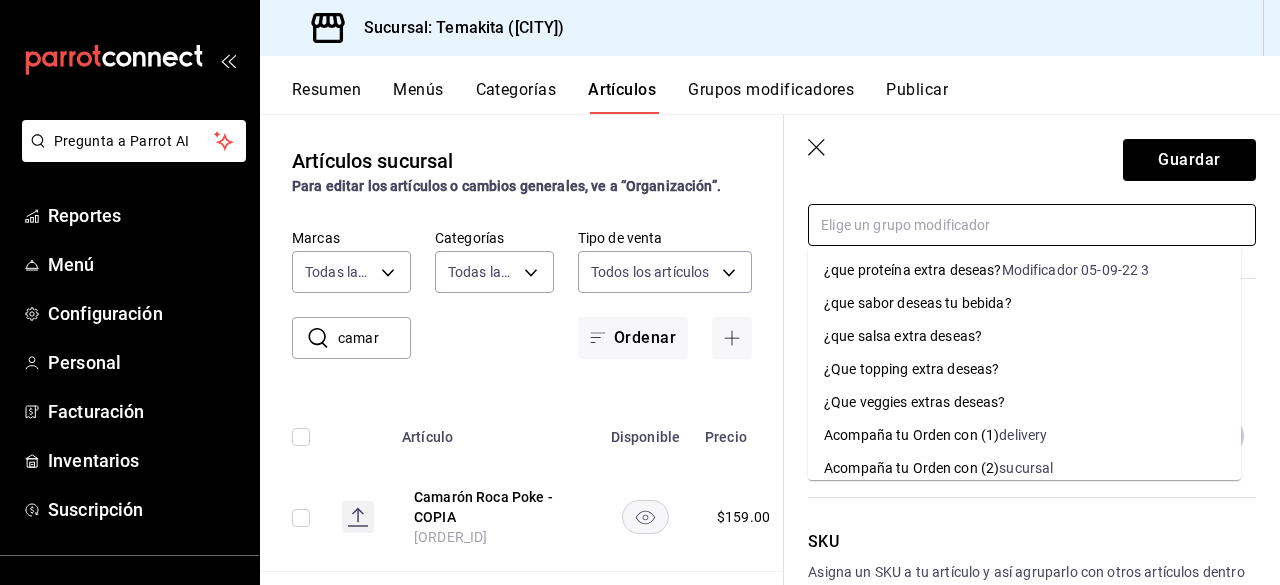 click at bounding box center (1032, 225) 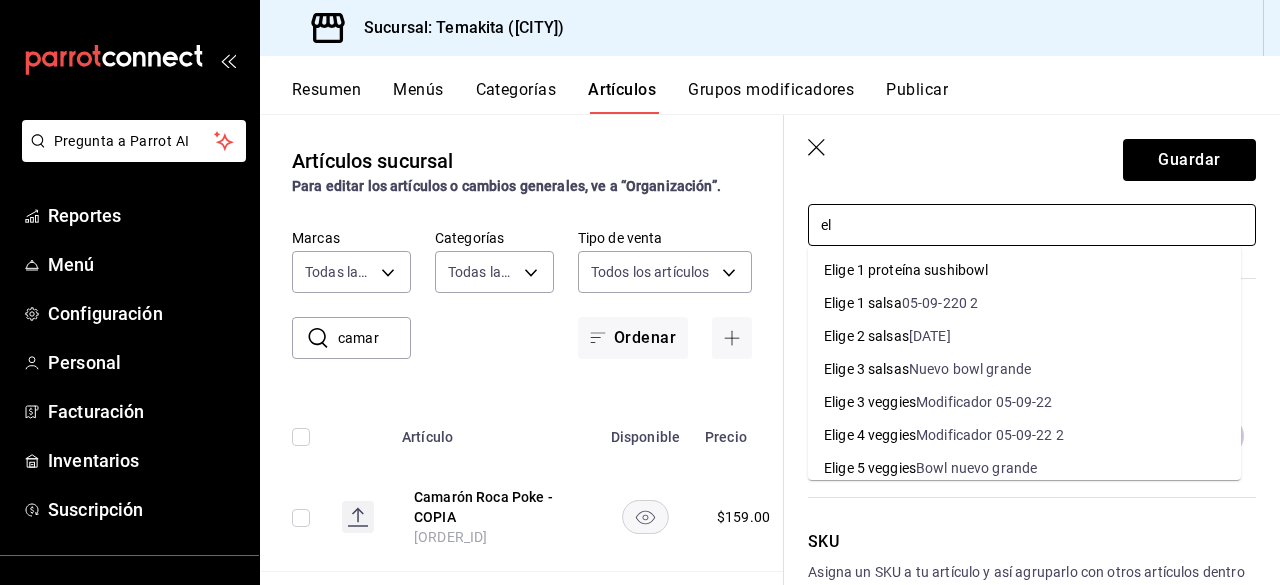 type on "e" 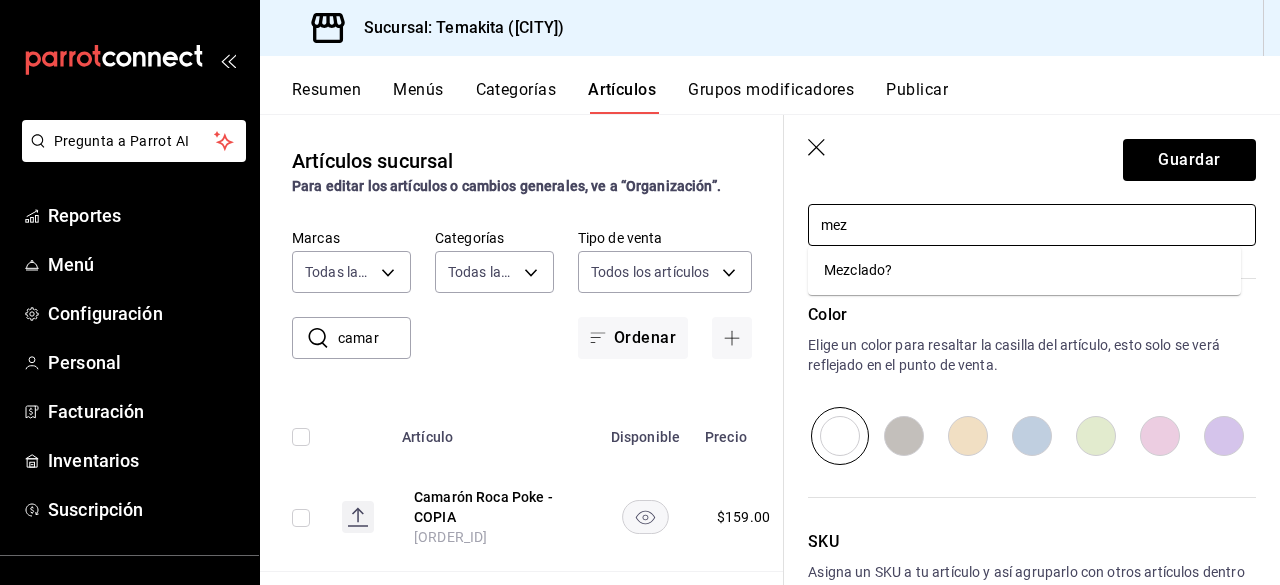type on "mezc" 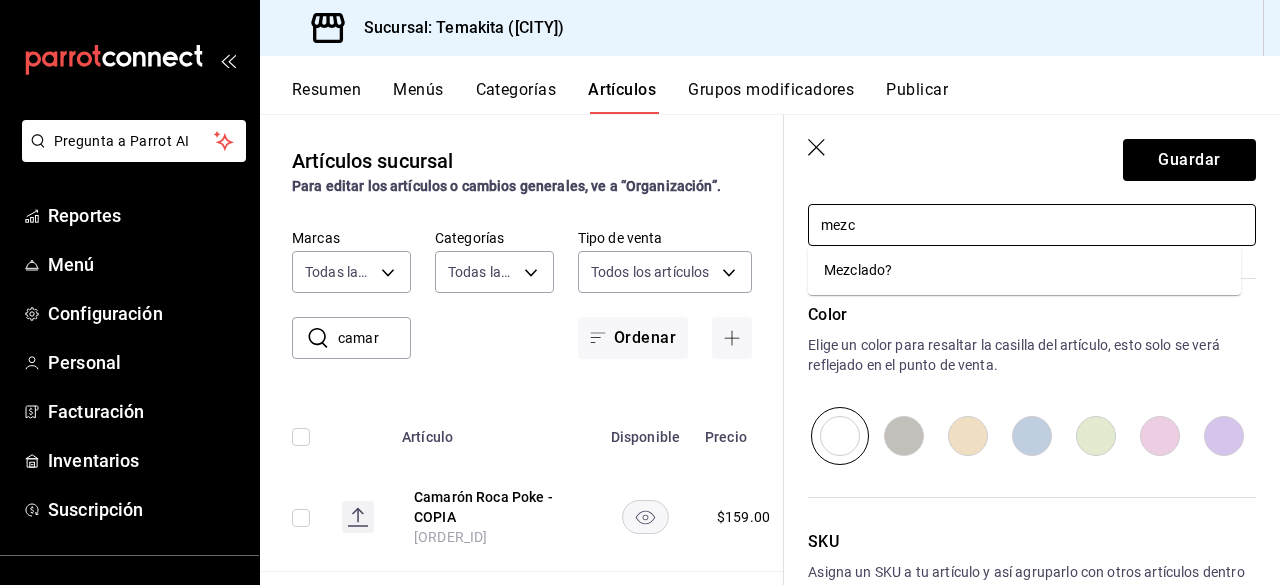 click on "Mezclado?" at bounding box center [1024, 270] 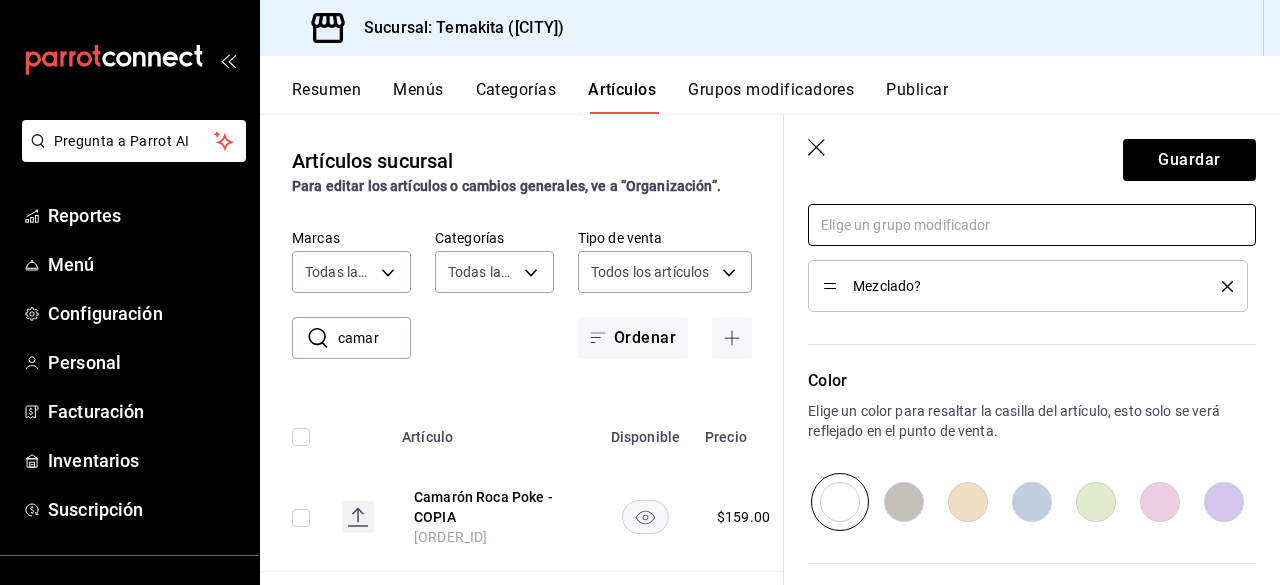 scroll, scrollTop: 1146, scrollLeft: 0, axis: vertical 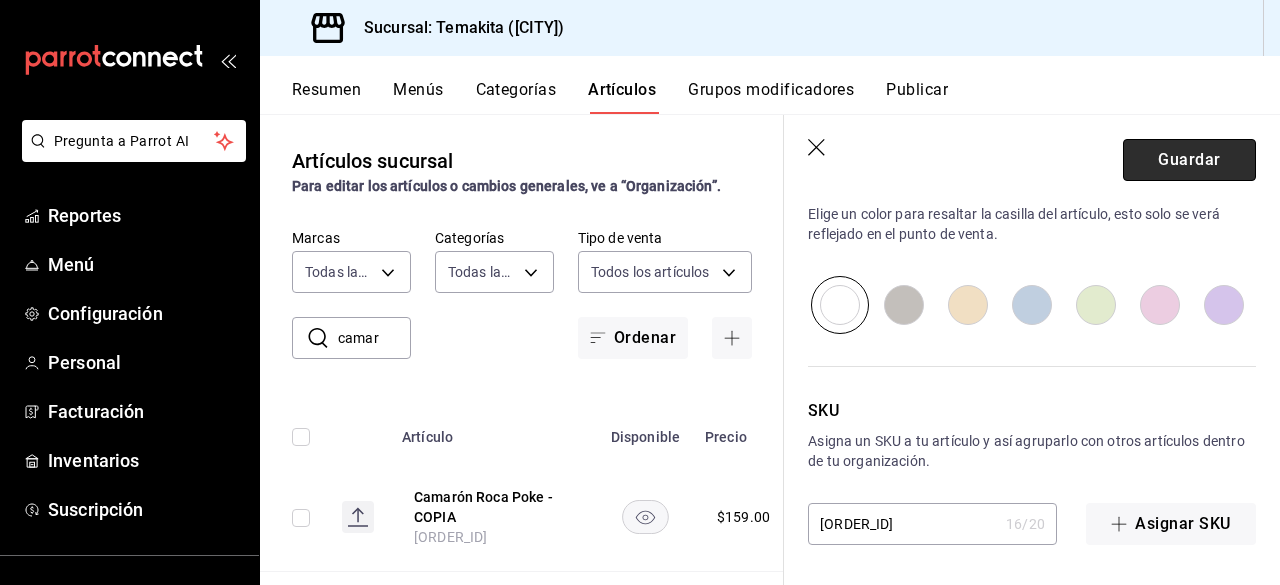 click on "Guardar" at bounding box center [1189, 160] 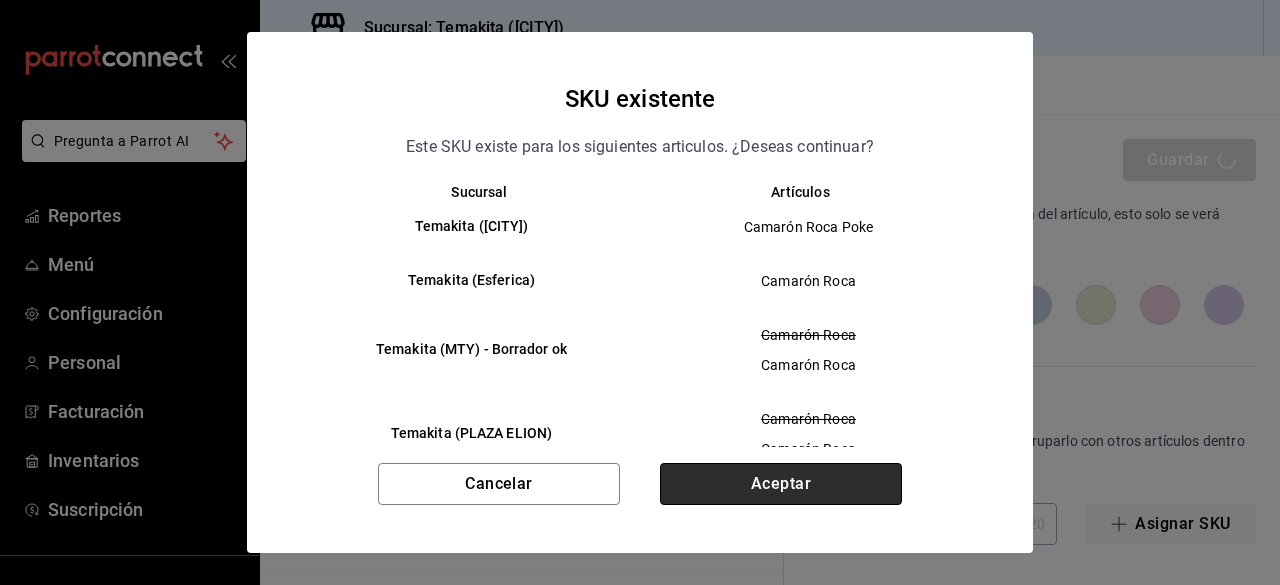 click on "Aceptar" at bounding box center [781, 484] 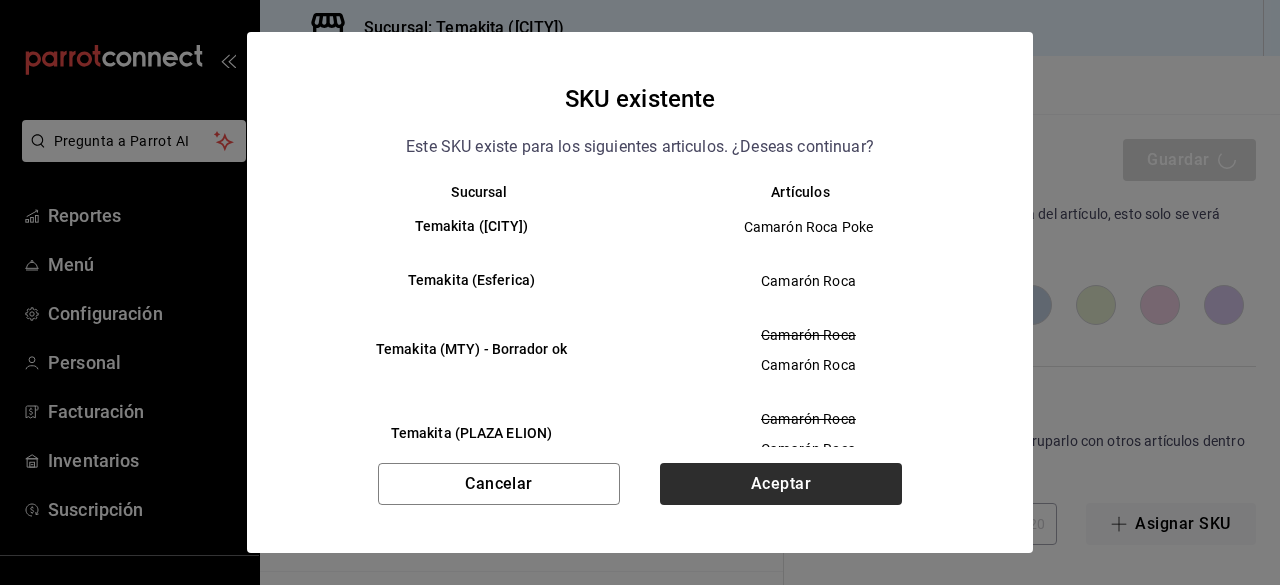 type on "x" 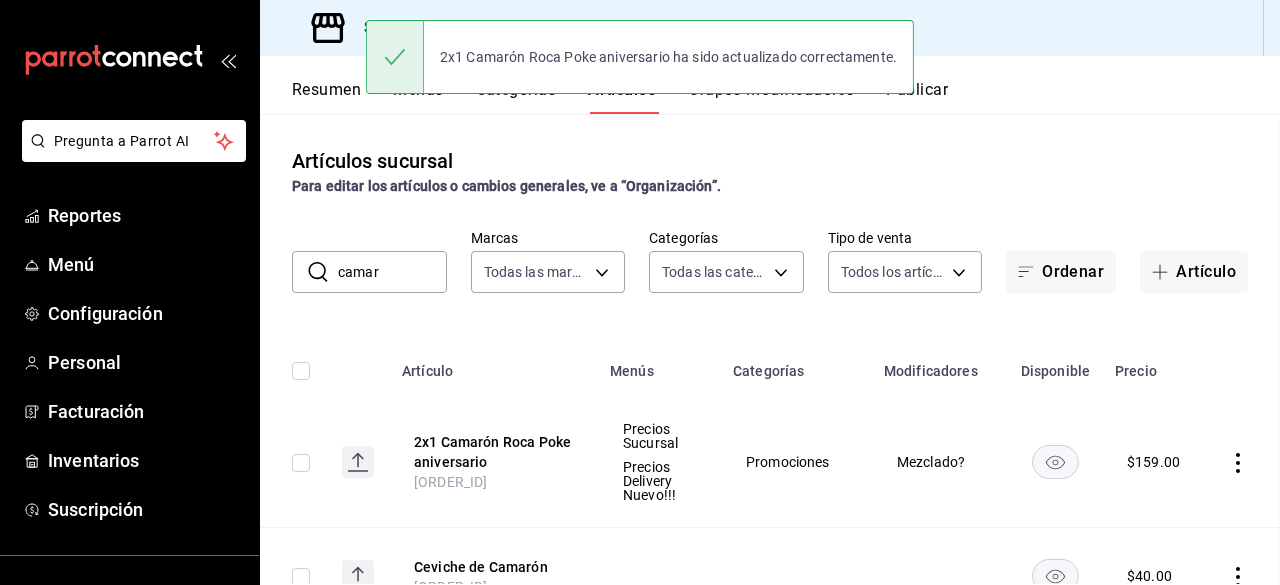 scroll, scrollTop: 0, scrollLeft: 0, axis: both 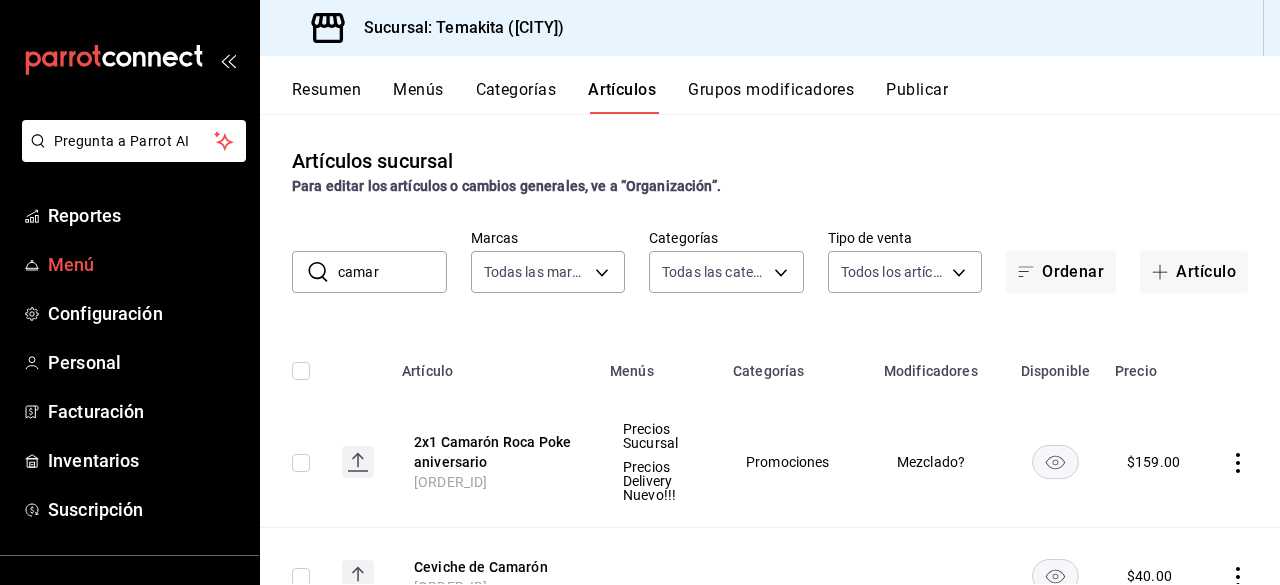 click on "Menú" at bounding box center [145, 264] 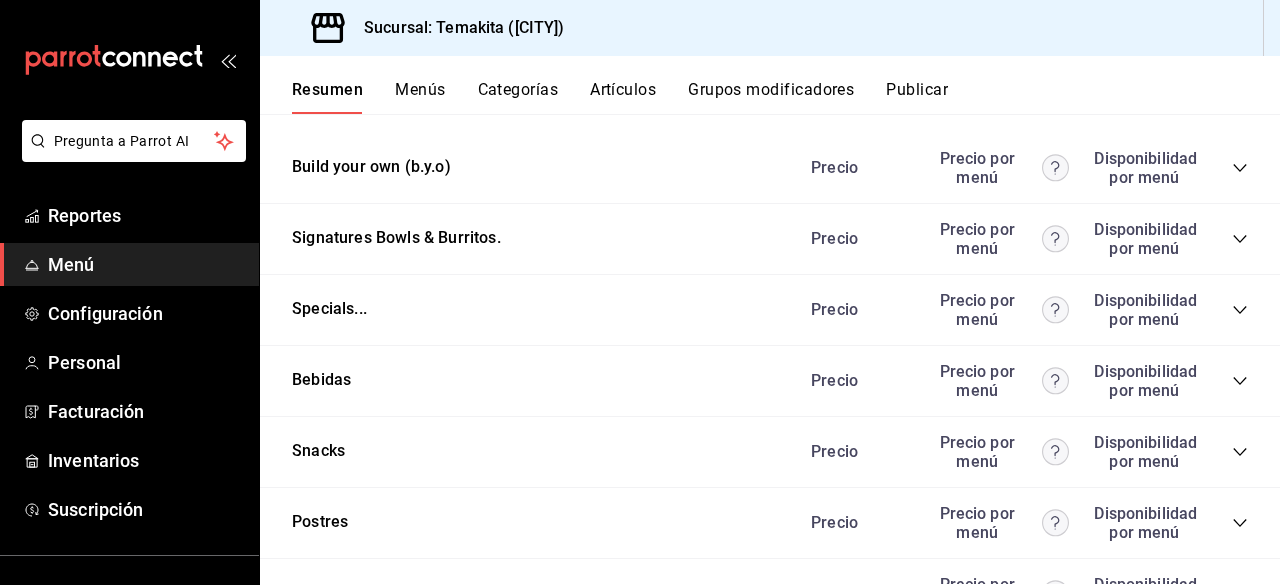 scroll, scrollTop: 2522, scrollLeft: 0, axis: vertical 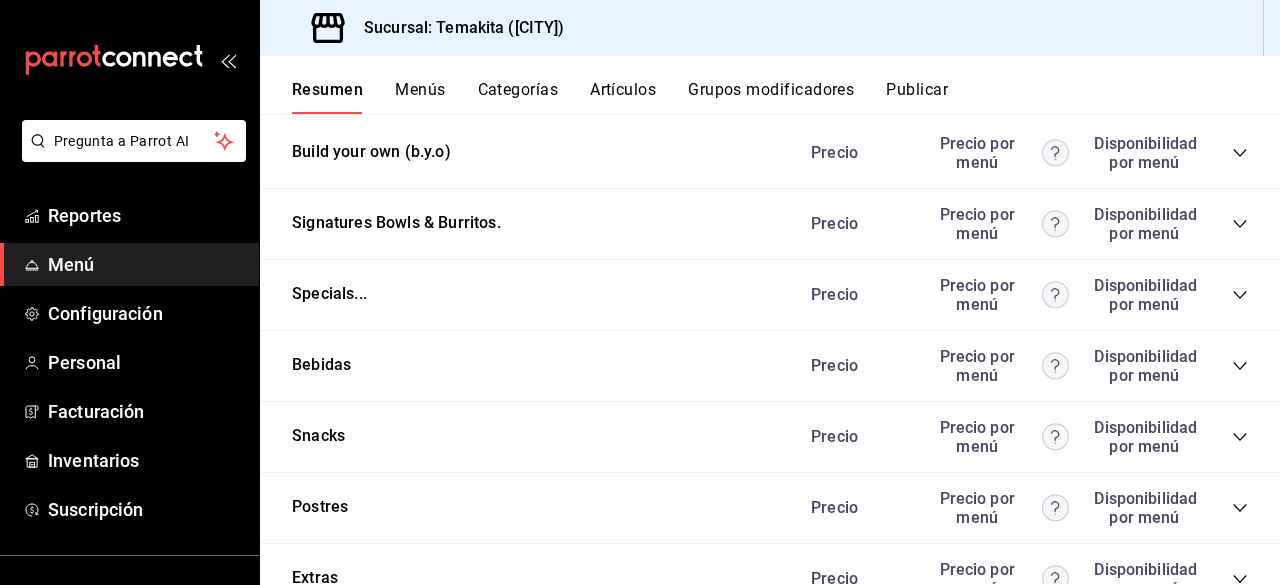 click 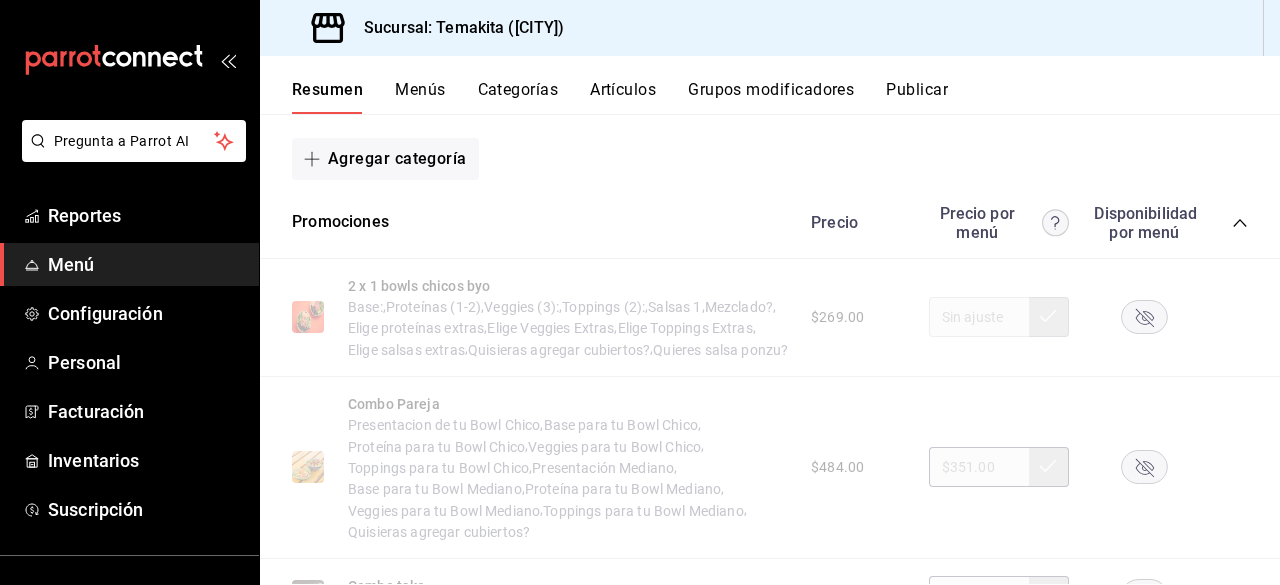scroll, scrollTop: 165, scrollLeft: 0, axis: vertical 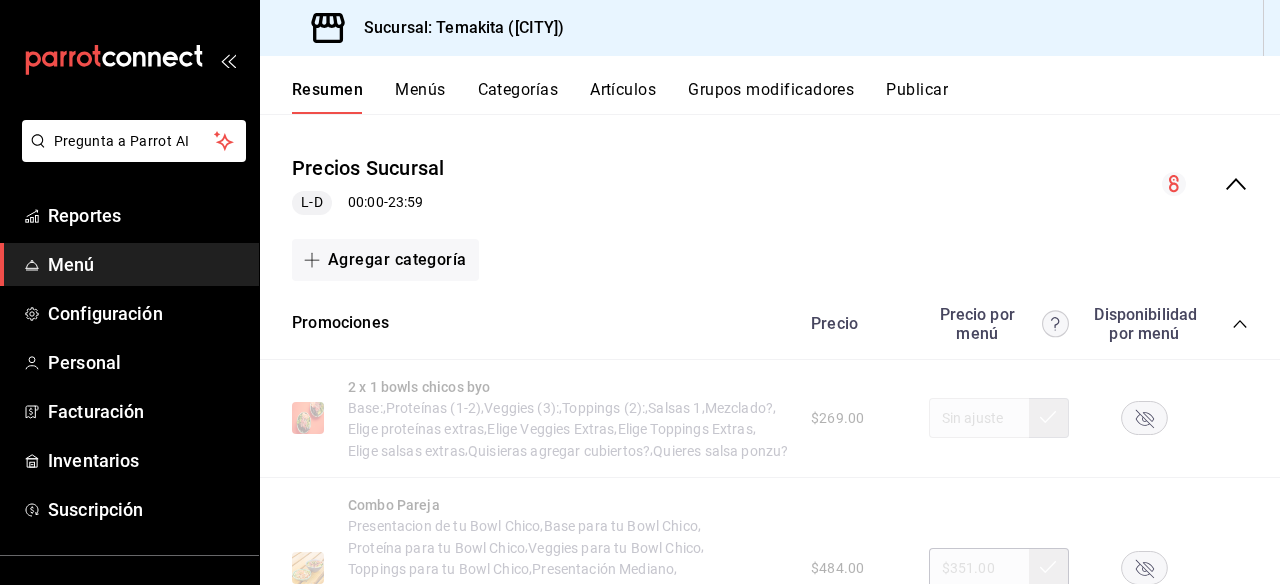 click on "Publicar" at bounding box center (917, 97) 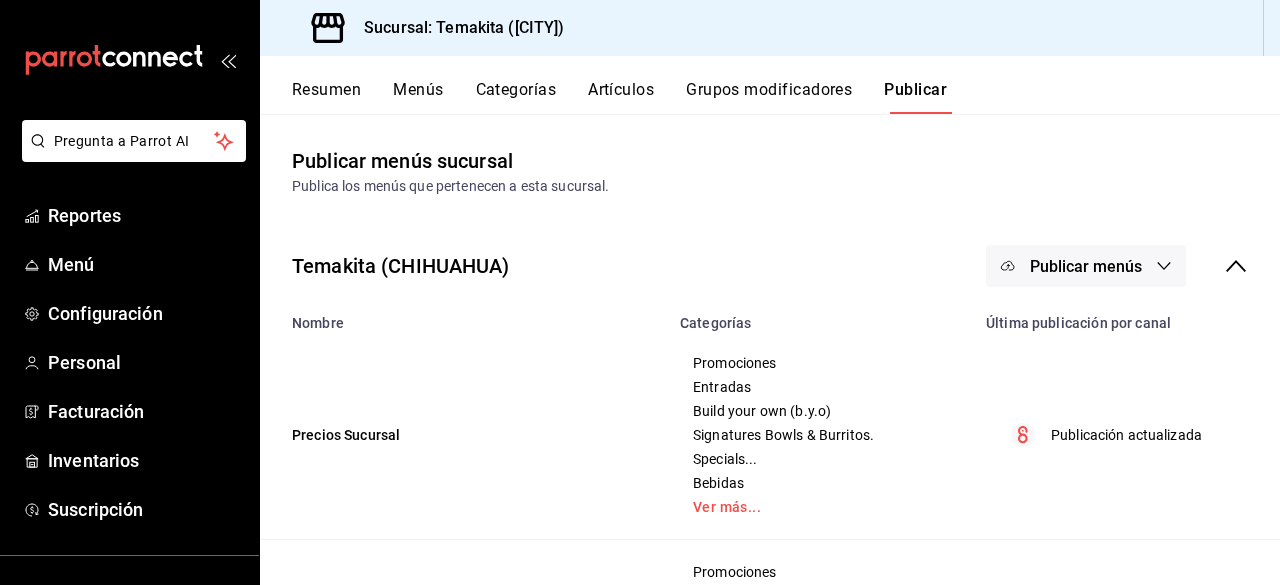 click on "Publicar menús" at bounding box center (1086, 266) 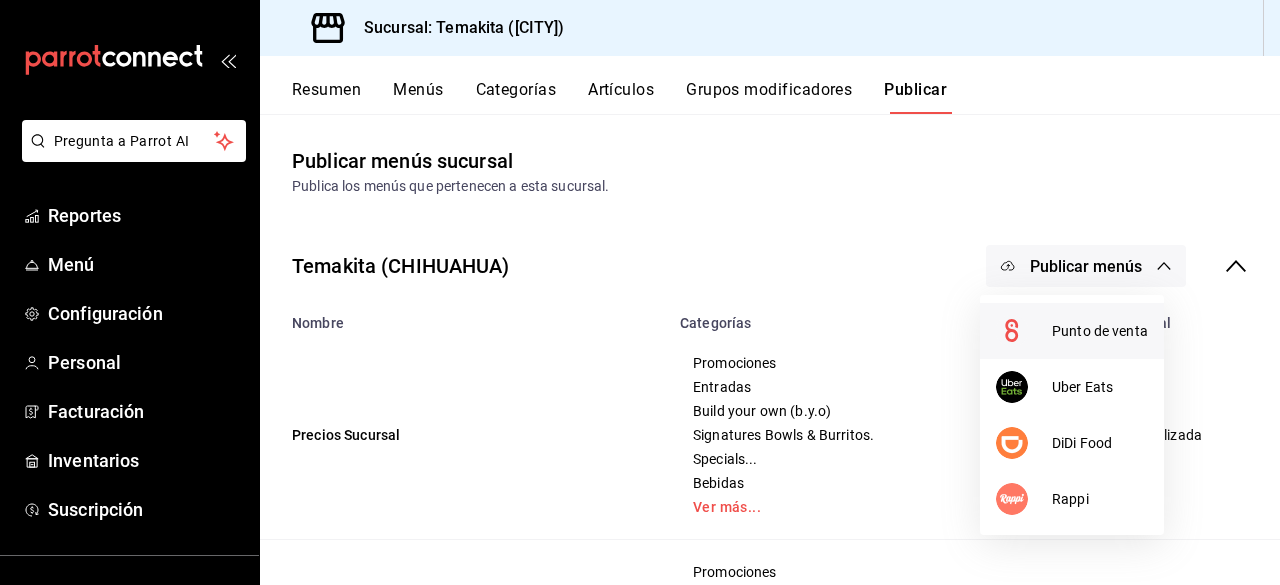 click on "Punto de venta" at bounding box center (1100, 331) 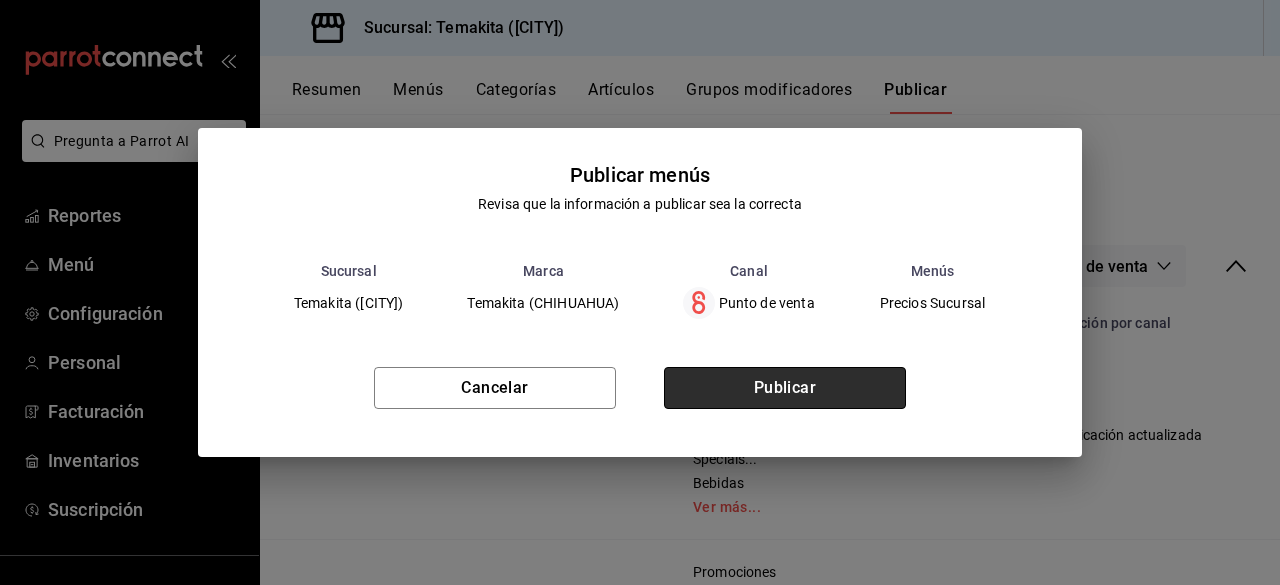 click on "Publicar" at bounding box center [785, 388] 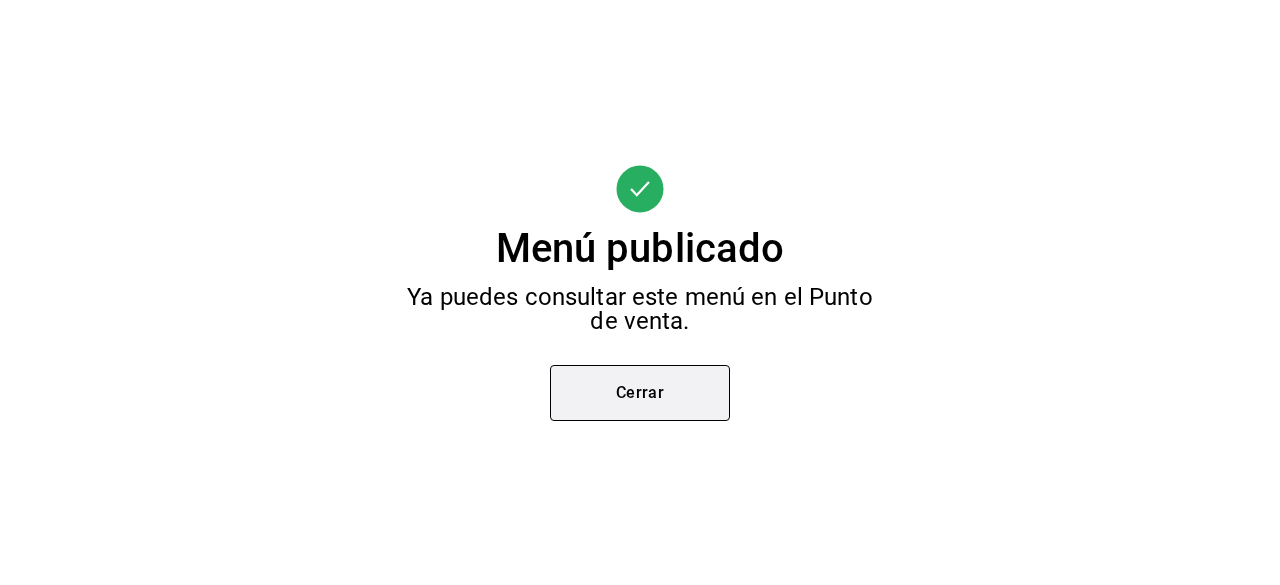 click on "Cerrar" at bounding box center (640, 393) 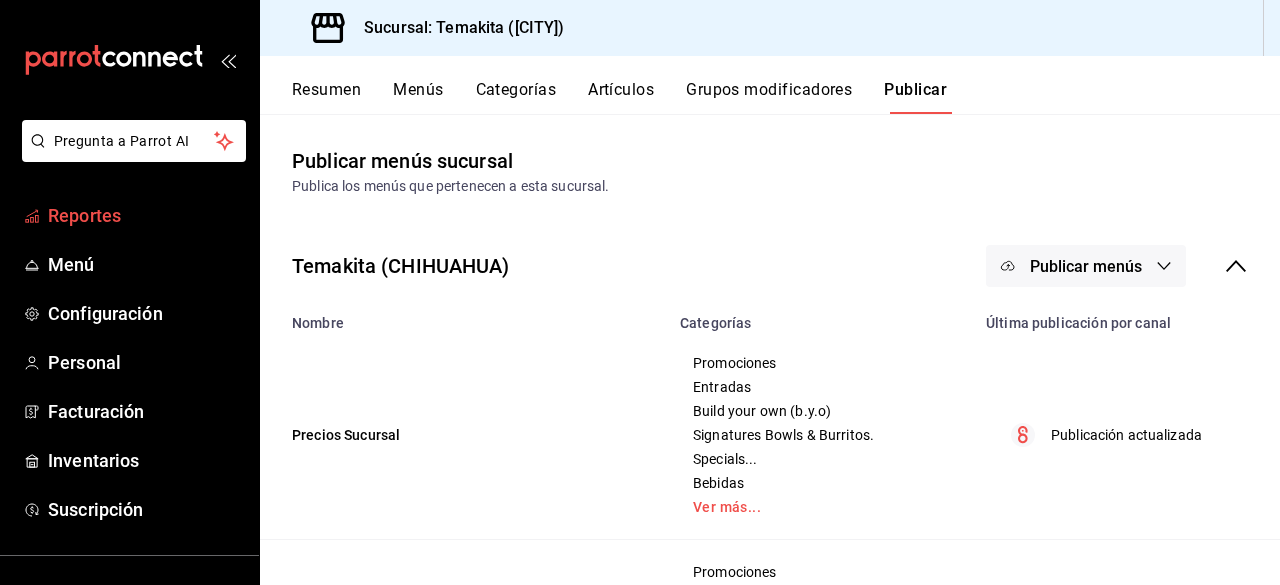click on "Reportes" at bounding box center [145, 215] 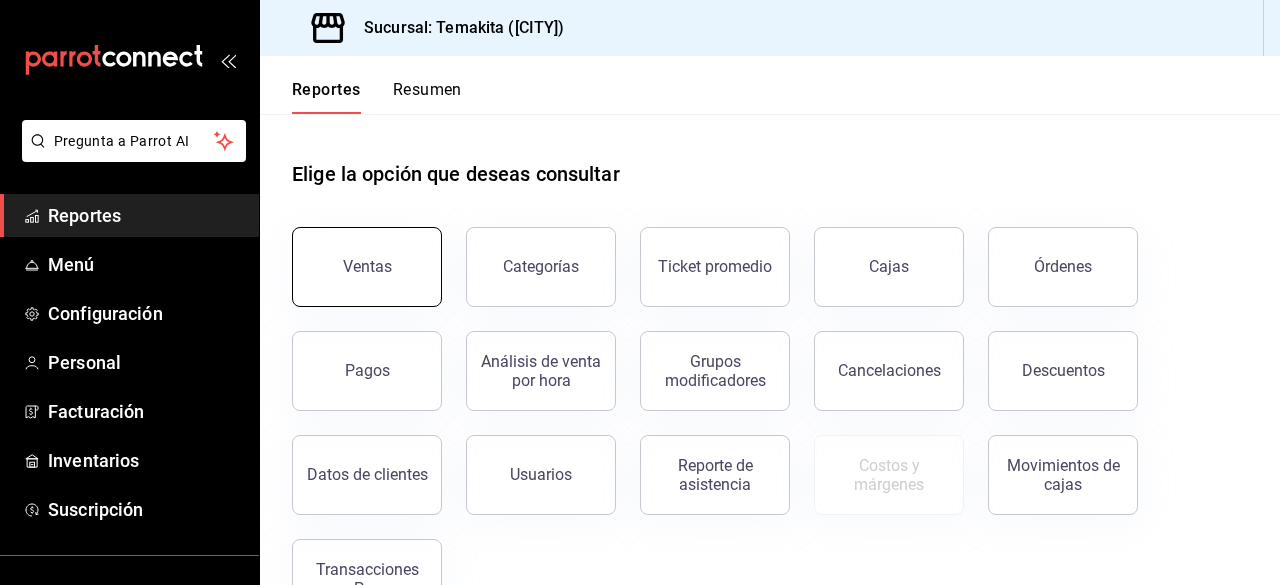 click on "Ventas" at bounding box center [367, 267] 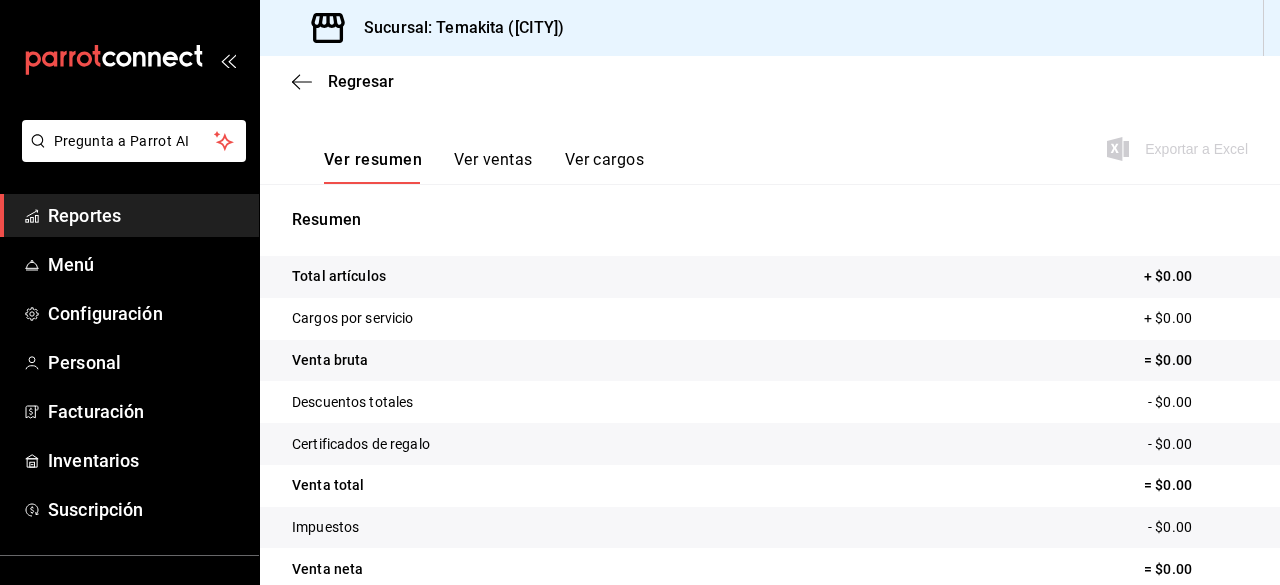 scroll, scrollTop: 309, scrollLeft: 0, axis: vertical 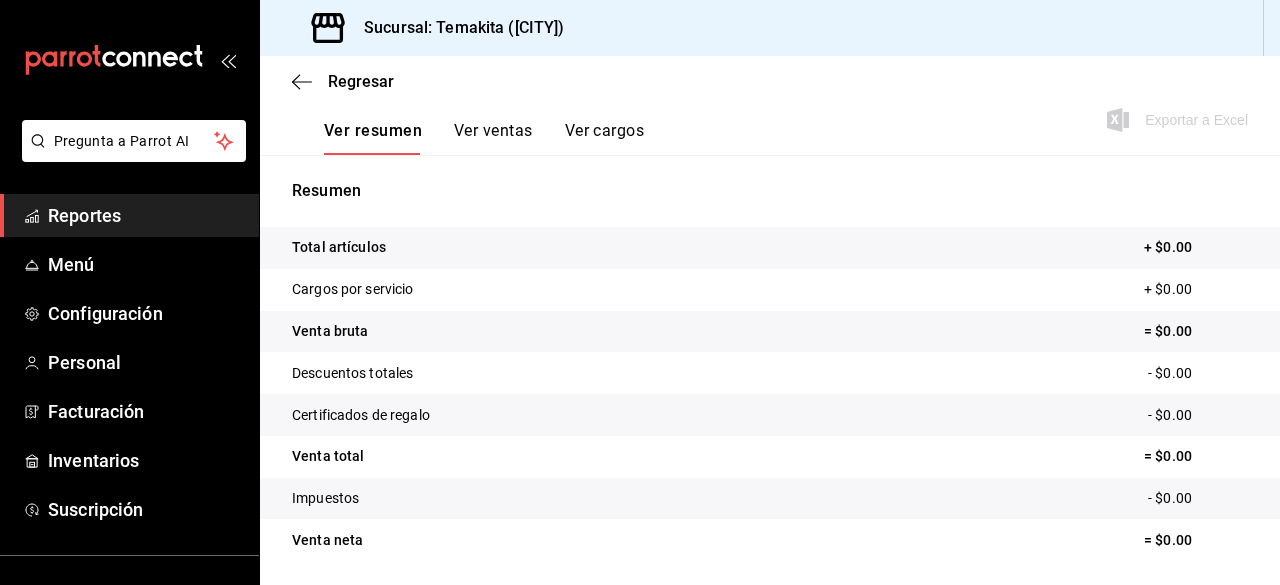 click on "Ver ventas" at bounding box center (493, 138) 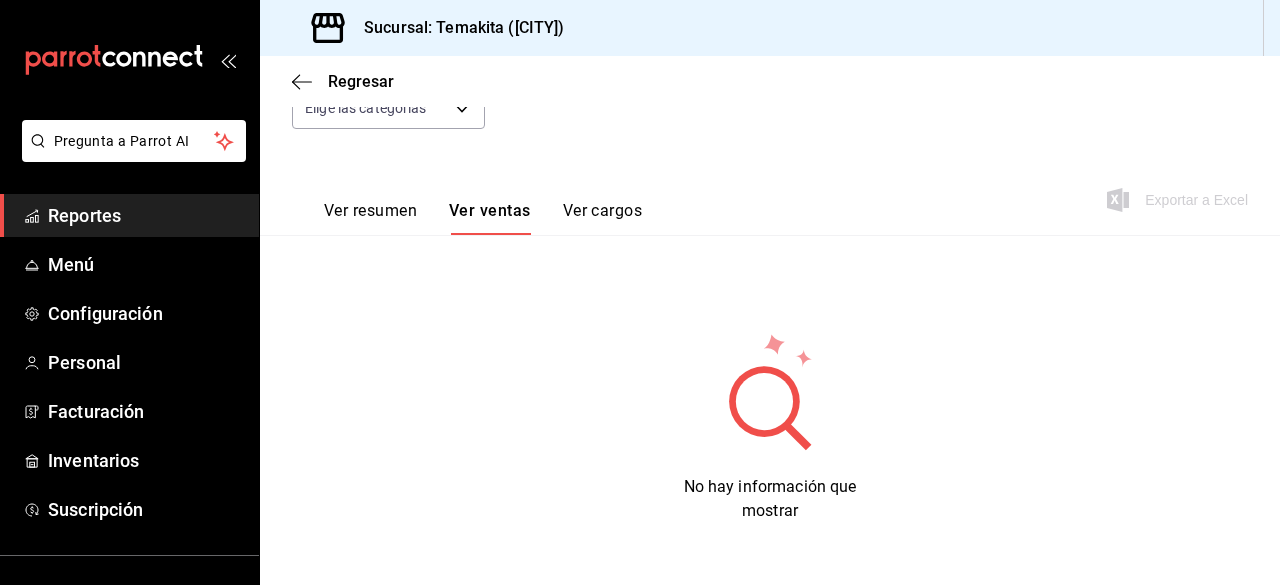 scroll, scrollTop: 0, scrollLeft: 0, axis: both 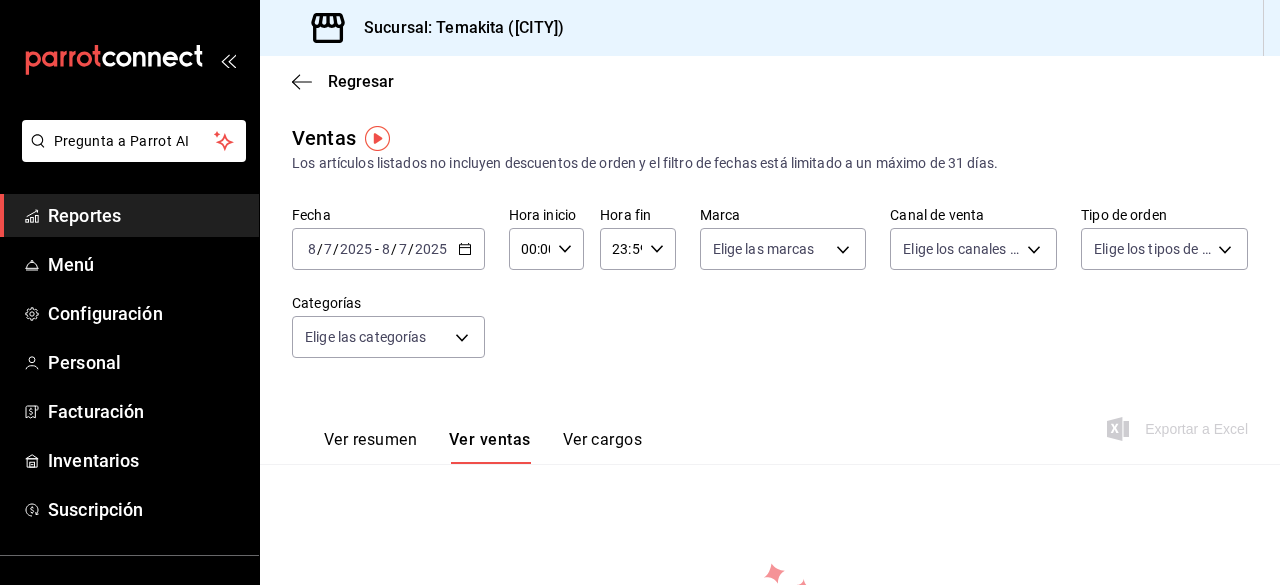 click on "Fecha [DATE] [DATE] - [DATE] [DATE]" at bounding box center [388, 238] 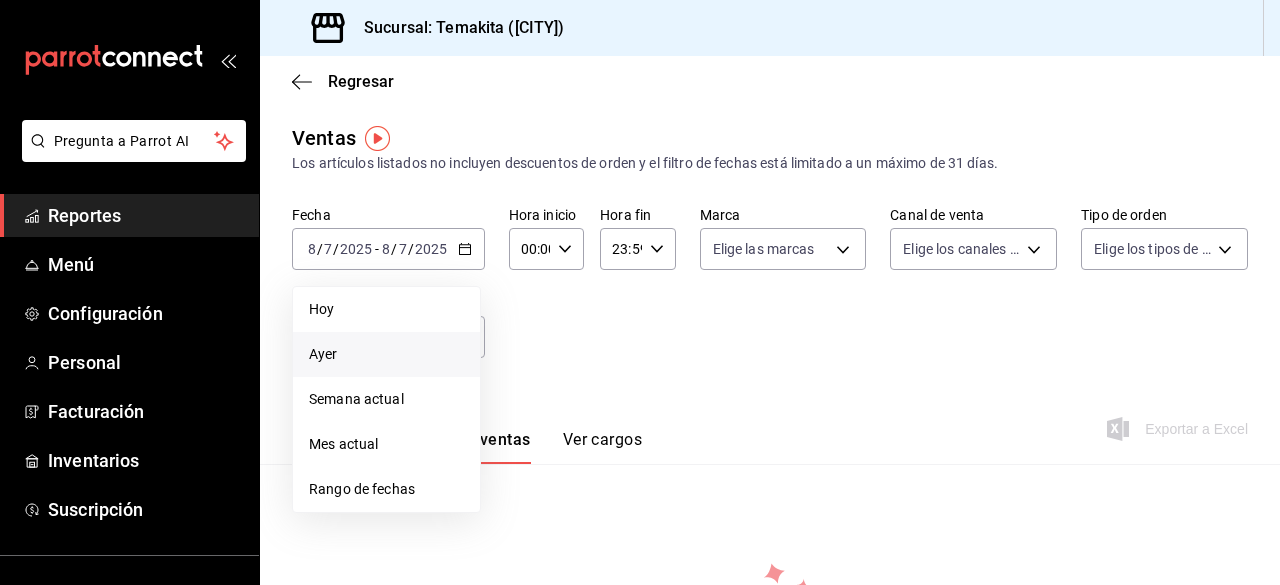 click on "Ayer" at bounding box center [386, 354] 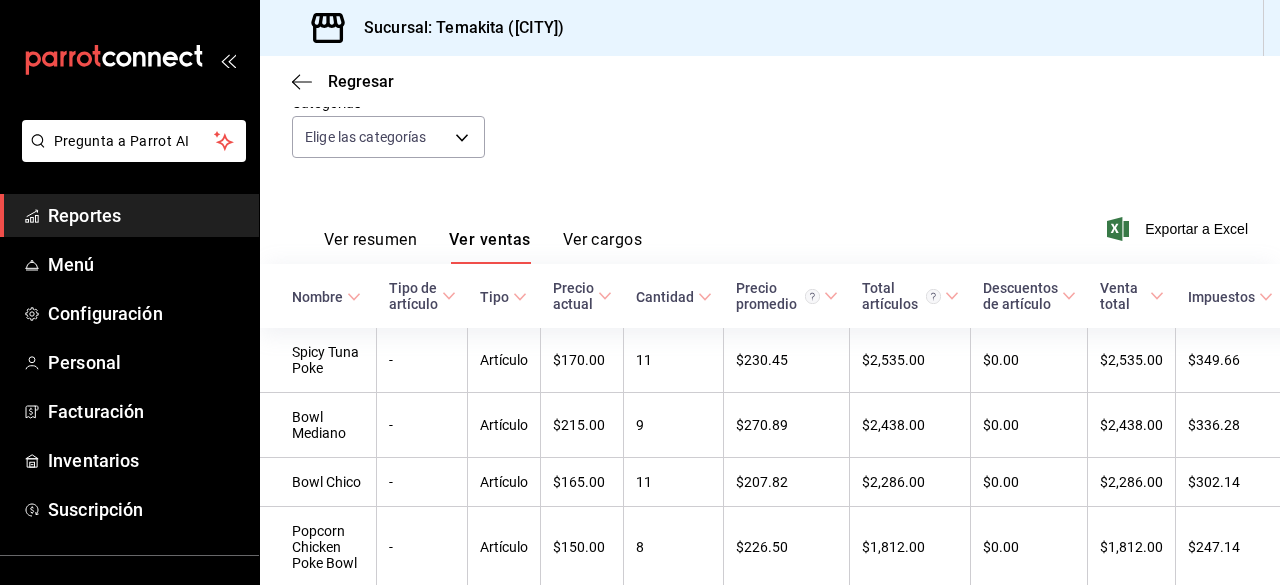scroll, scrollTop: 0, scrollLeft: 0, axis: both 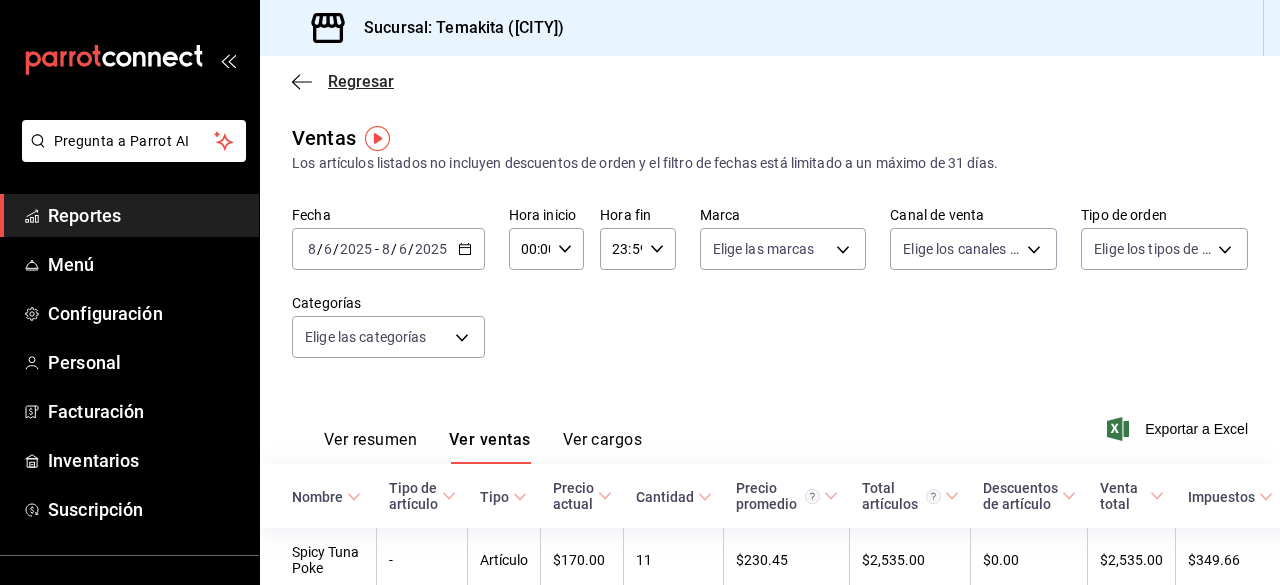 click 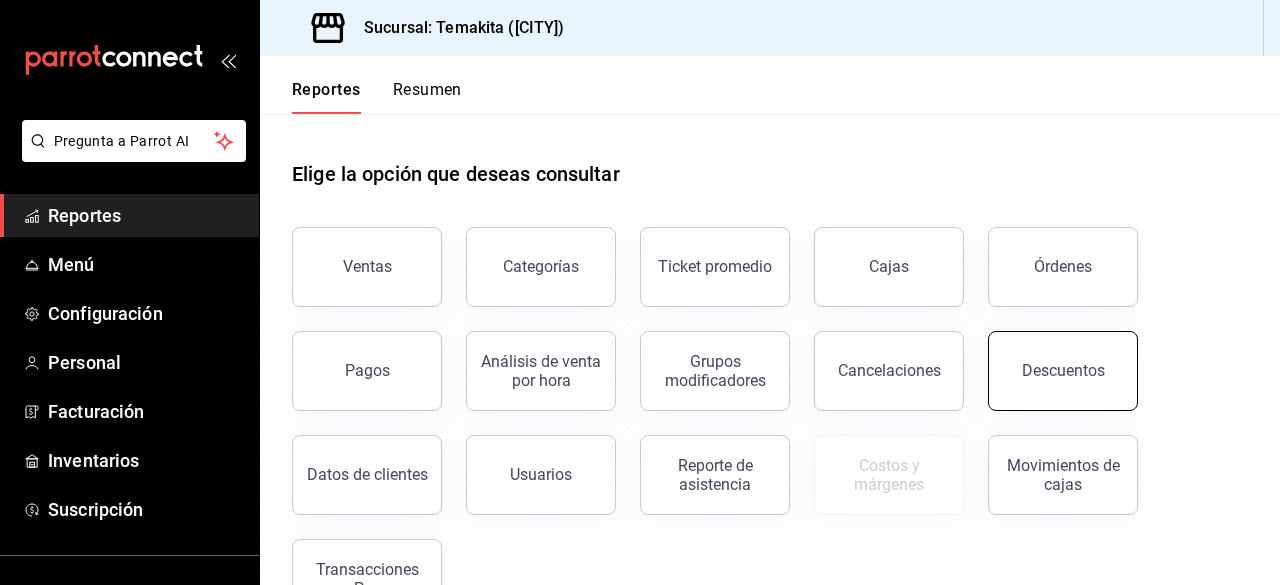 click on "Descuentos" at bounding box center [1063, 371] 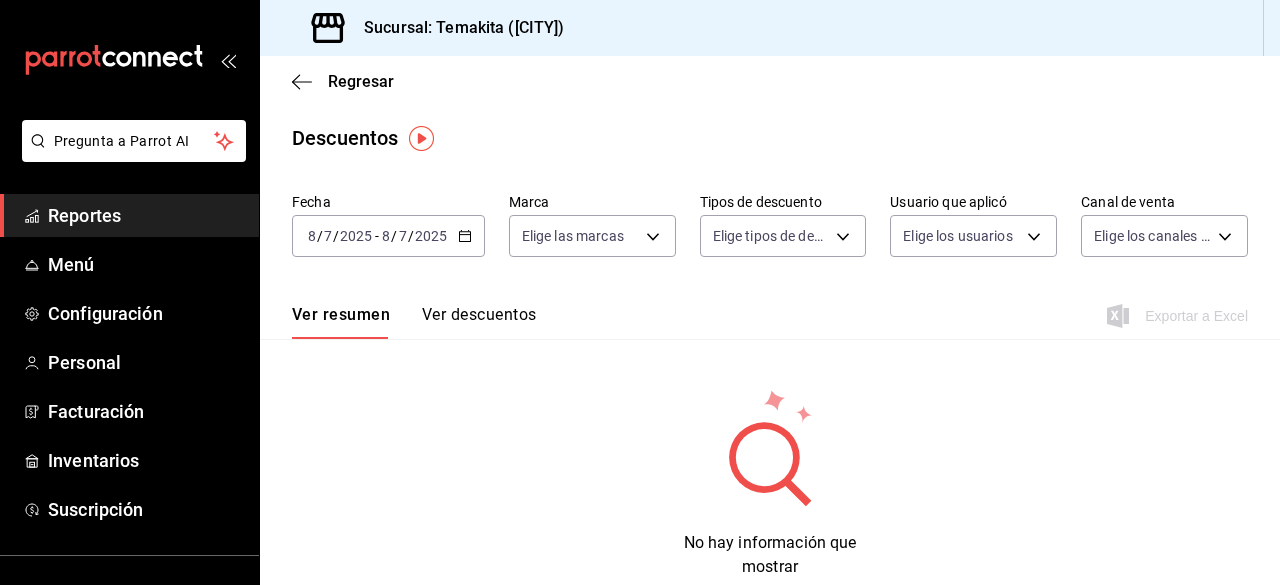click on "2025-08-07 8 / 7 / 2025 - 2025-08-07 8 / 7 / 2025" at bounding box center [388, 236] 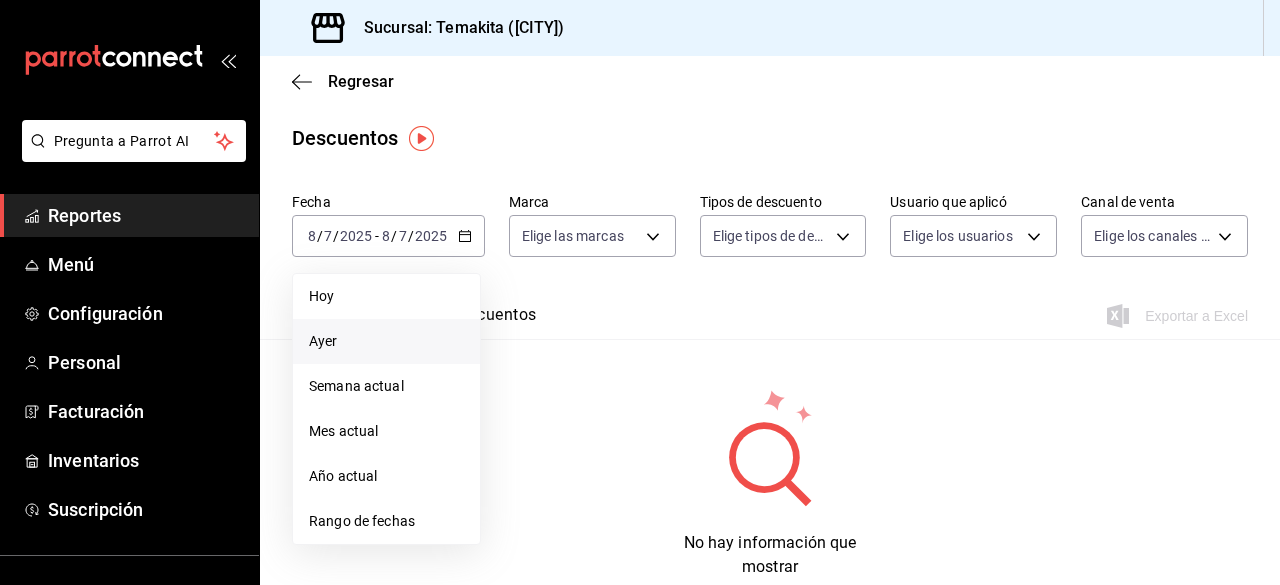 click on "Ayer" at bounding box center (386, 341) 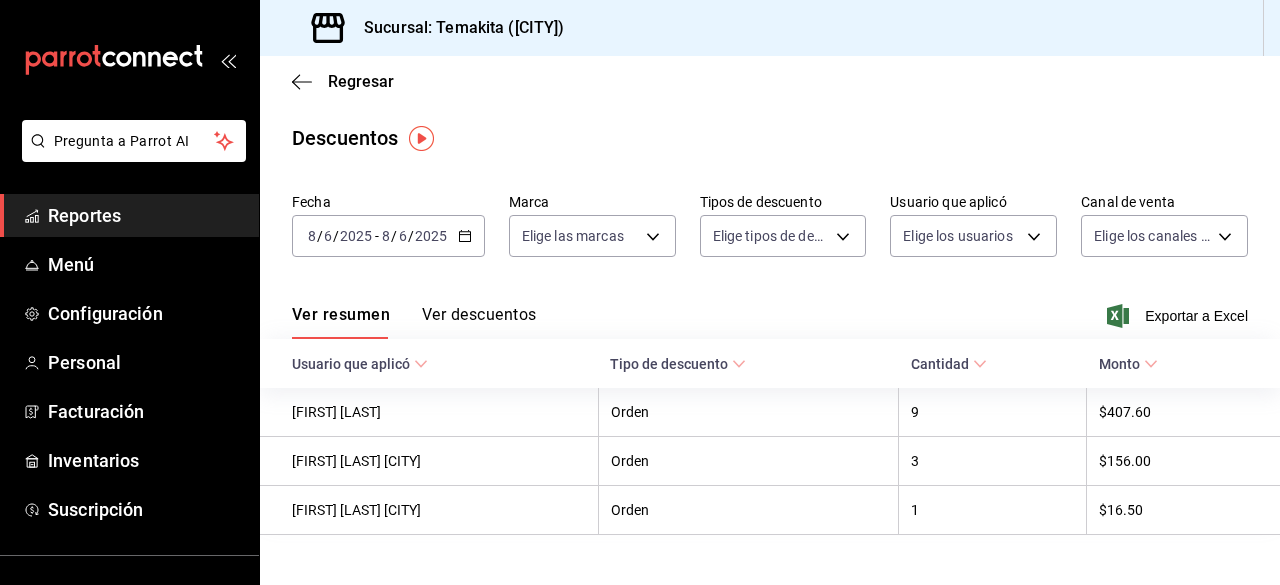 click on "Ver descuentos" at bounding box center [479, 322] 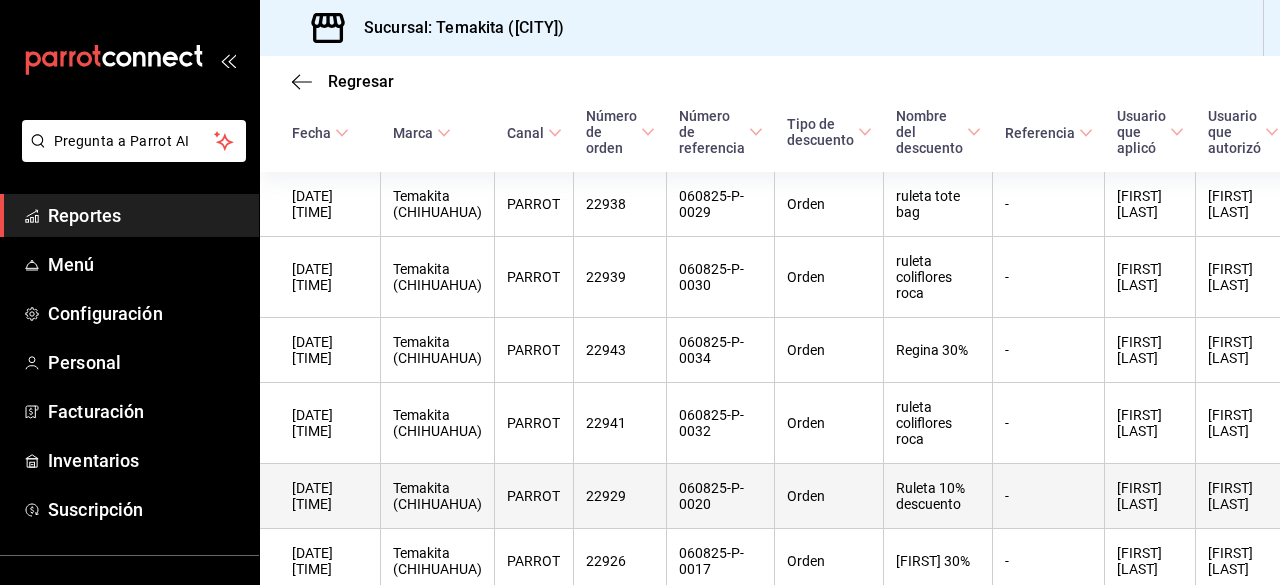 scroll, scrollTop: 0, scrollLeft: 0, axis: both 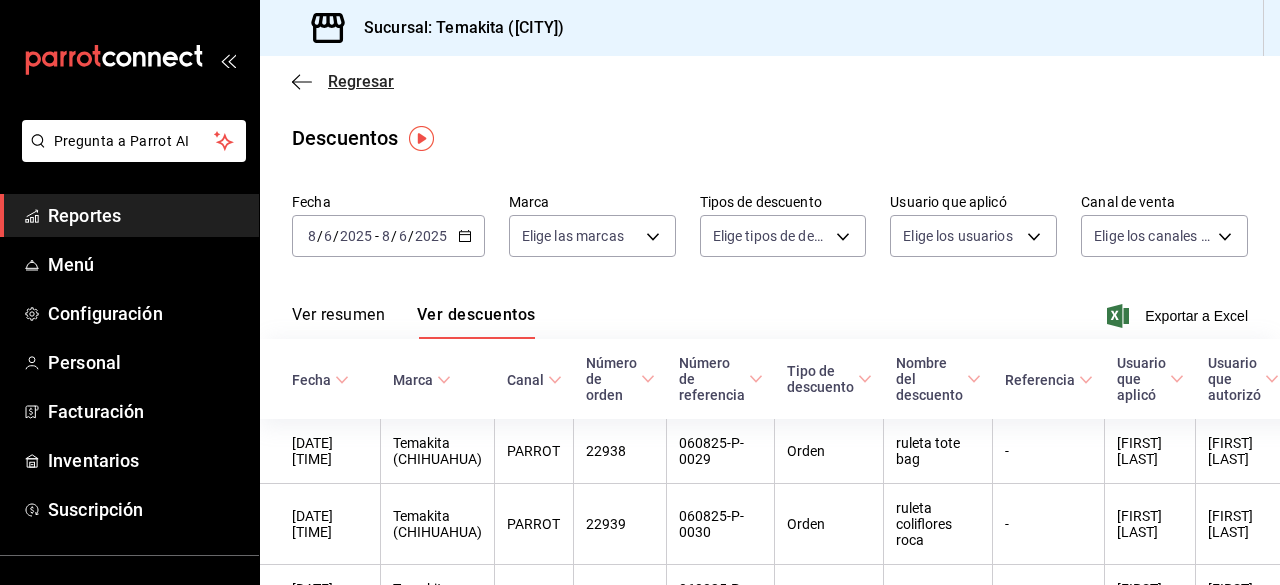 click 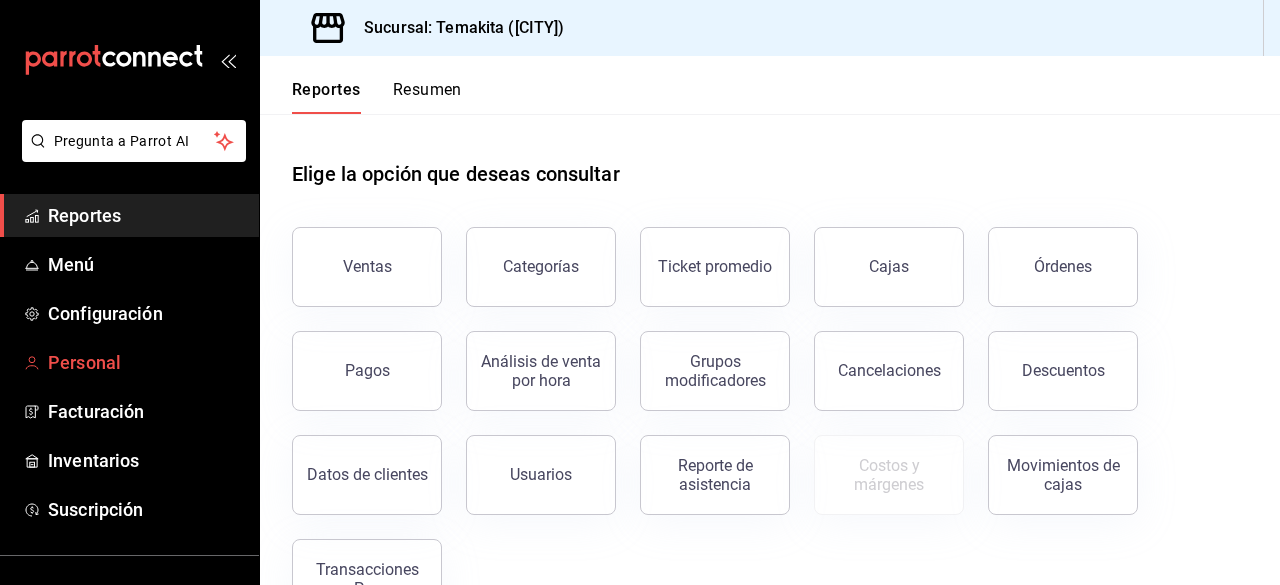 click on "Personal" at bounding box center [145, 362] 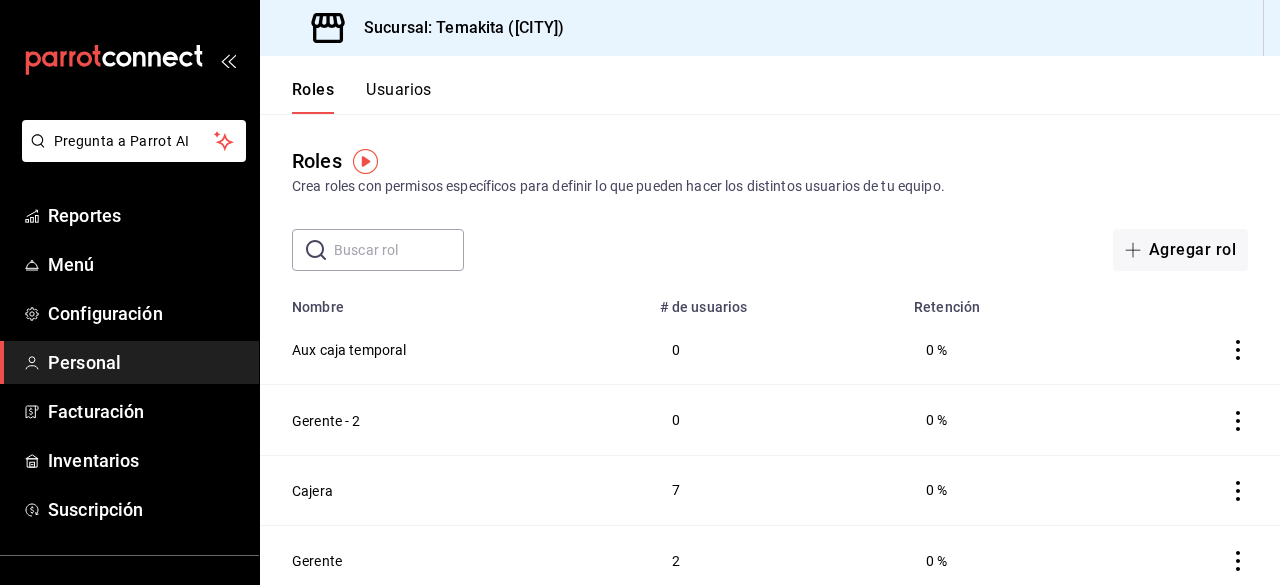 click on "Roles Crea roles con permisos específicos para definir lo que pueden hacer los distintos usuarios de tu equipo. ​ ​ Agregar rol" at bounding box center (770, 192) 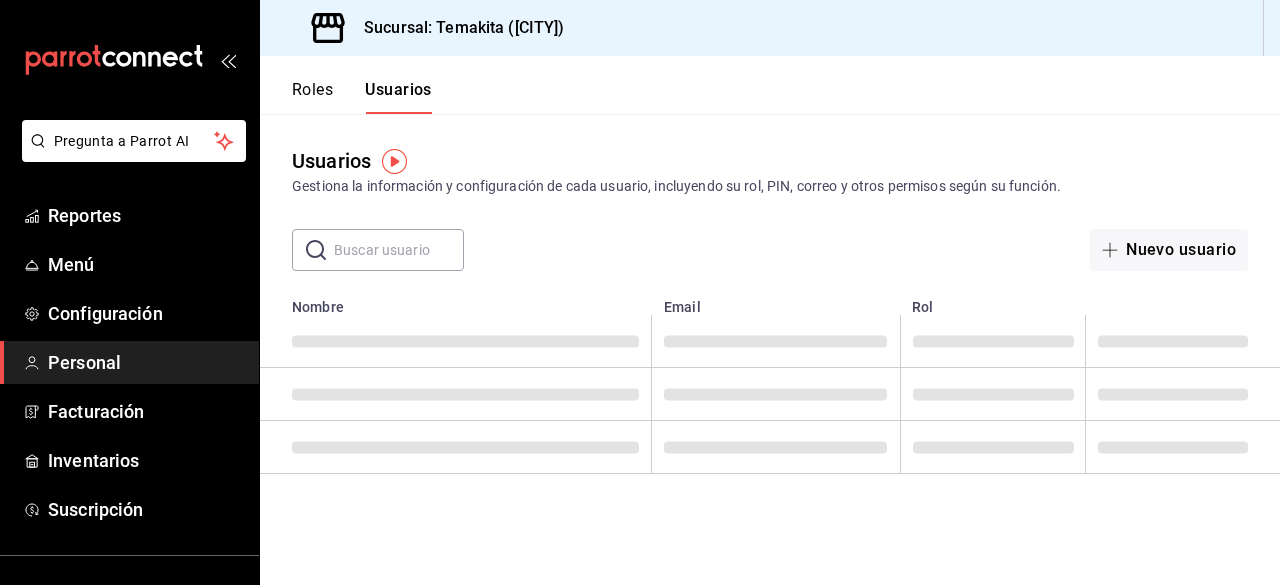 click at bounding box center [399, 250] 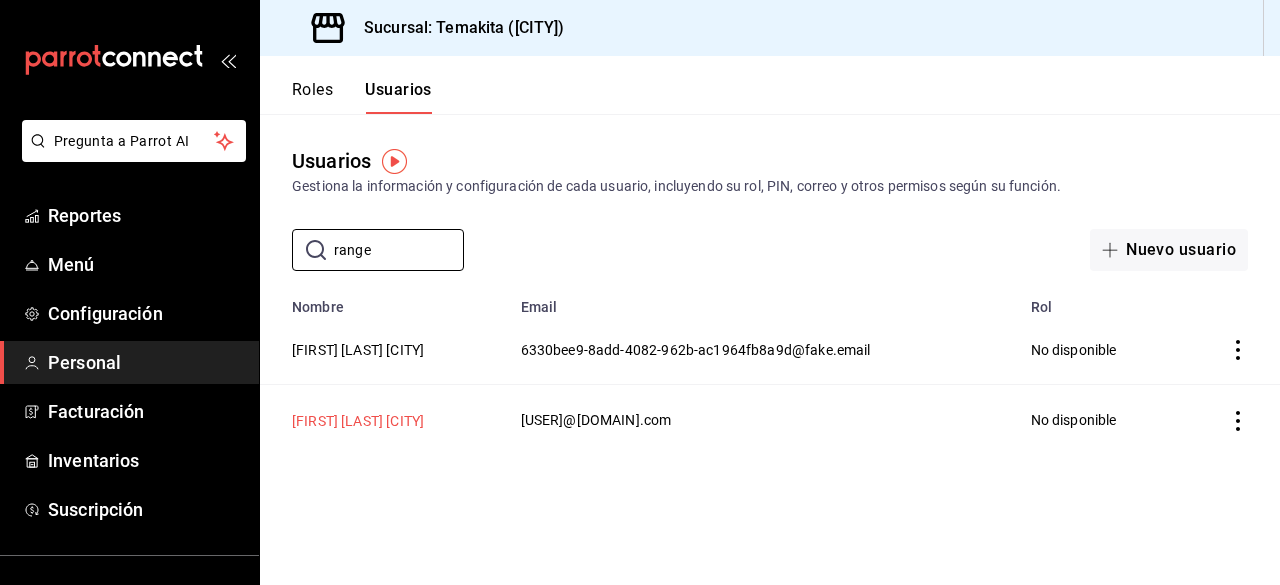 type on "range" 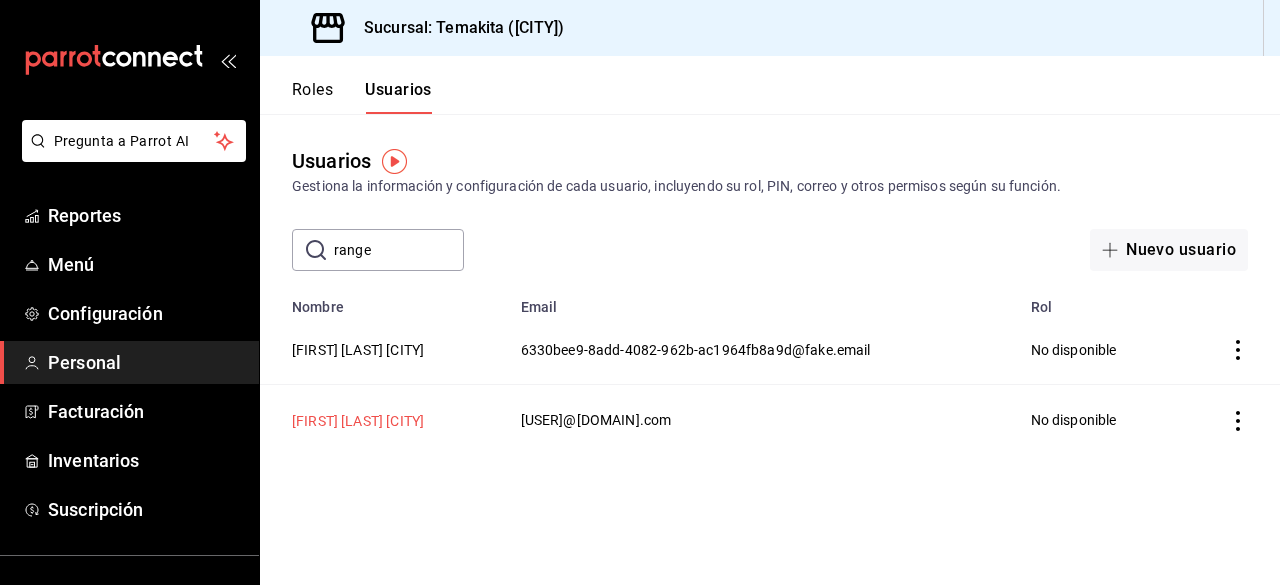 click on "[FIRST] [LAST] [CITY]" at bounding box center [358, 421] 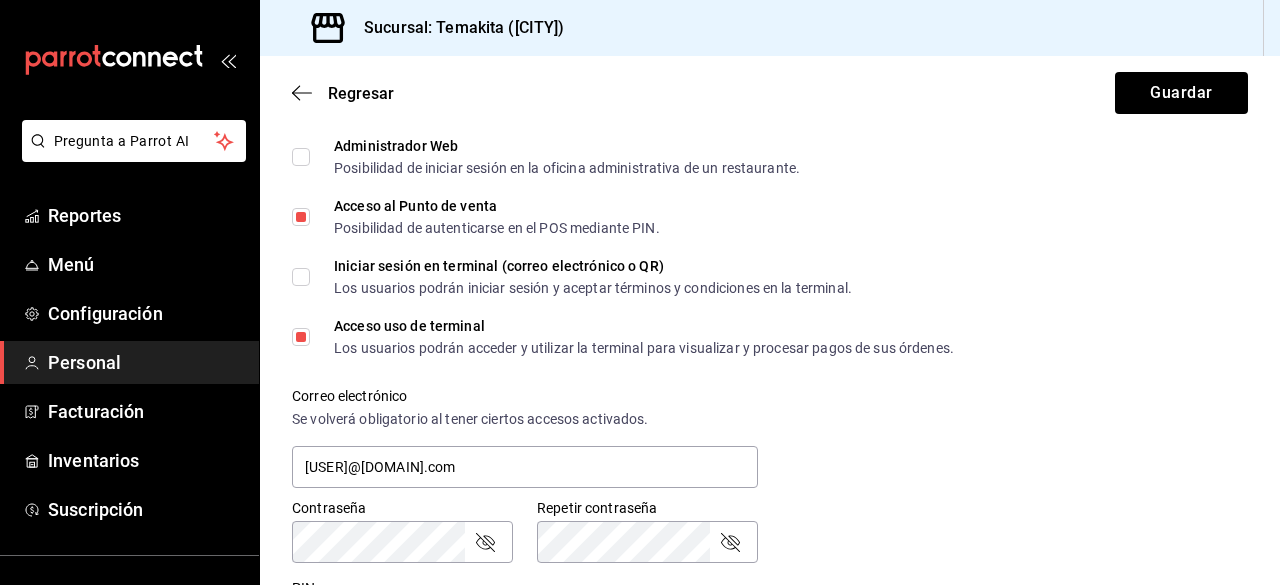 scroll, scrollTop: 493, scrollLeft: 0, axis: vertical 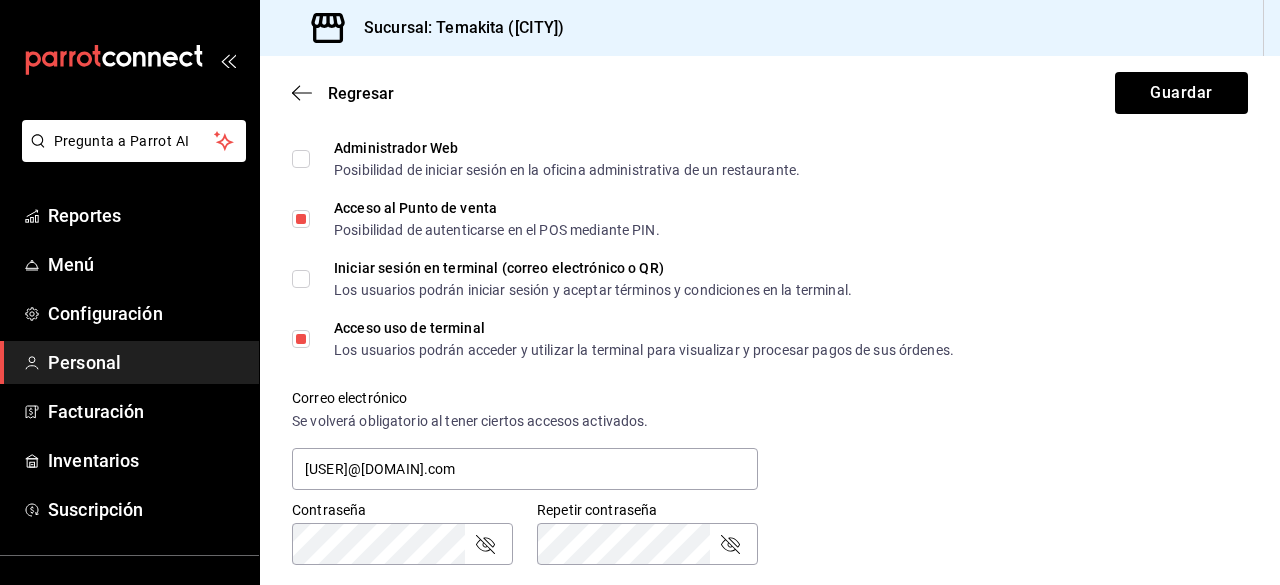 click on "Acceso uso de terminal Los usuarios podrán acceder y utilizar la terminal para visualizar y procesar pagos de sus órdenes." at bounding box center [301, 339] 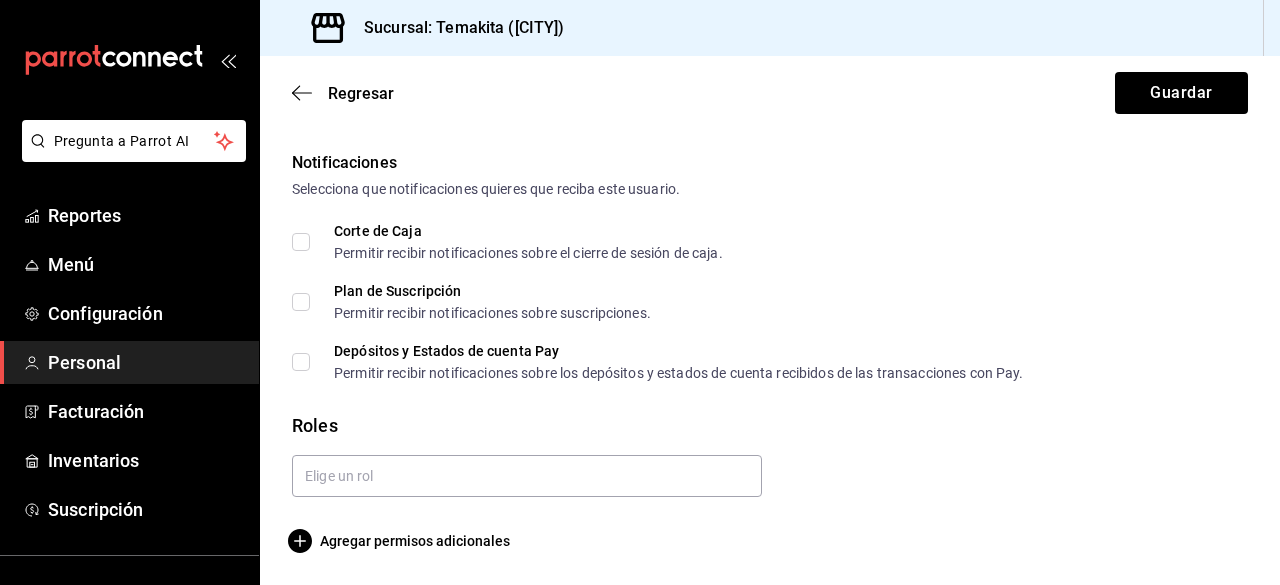 scroll, scrollTop: 1013, scrollLeft: 0, axis: vertical 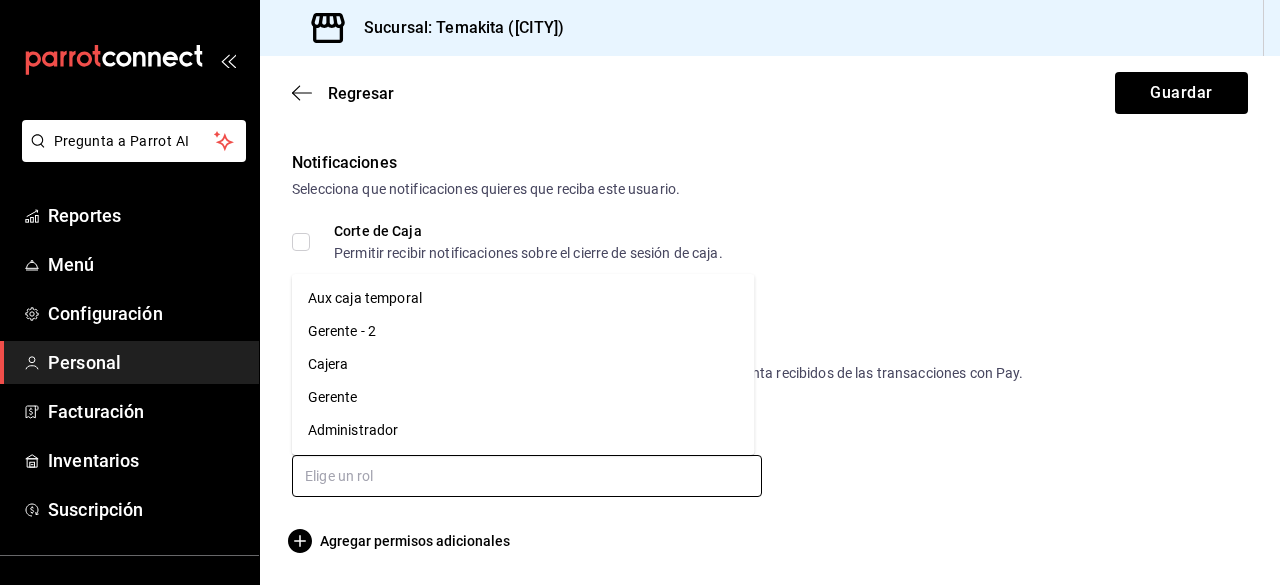 click at bounding box center (527, 476) 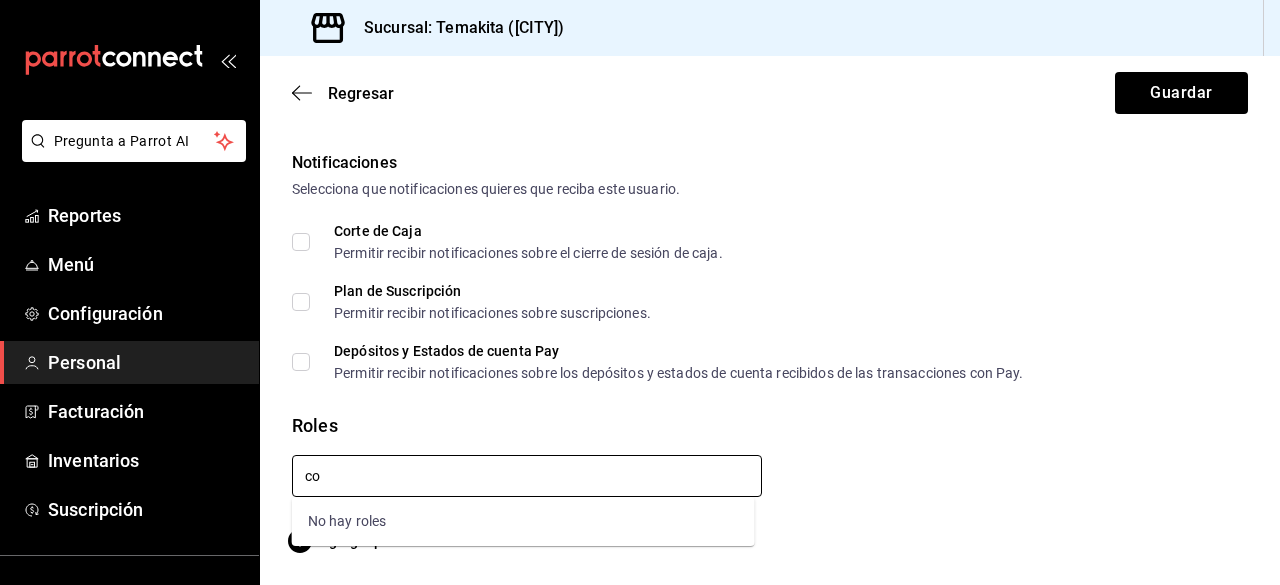 type on "c" 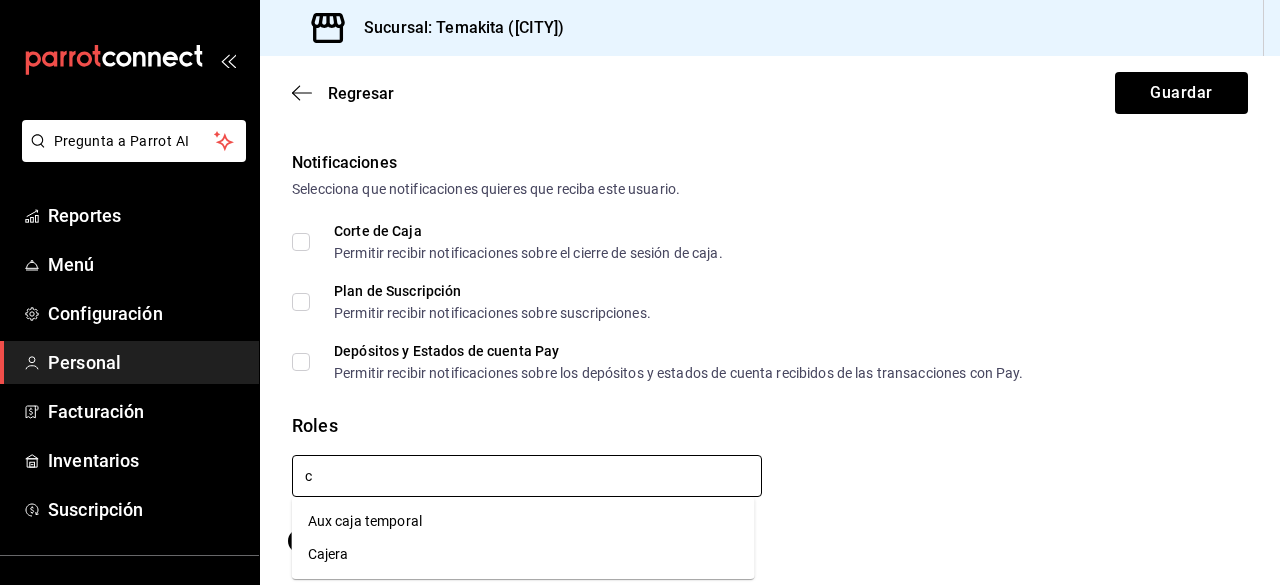 type 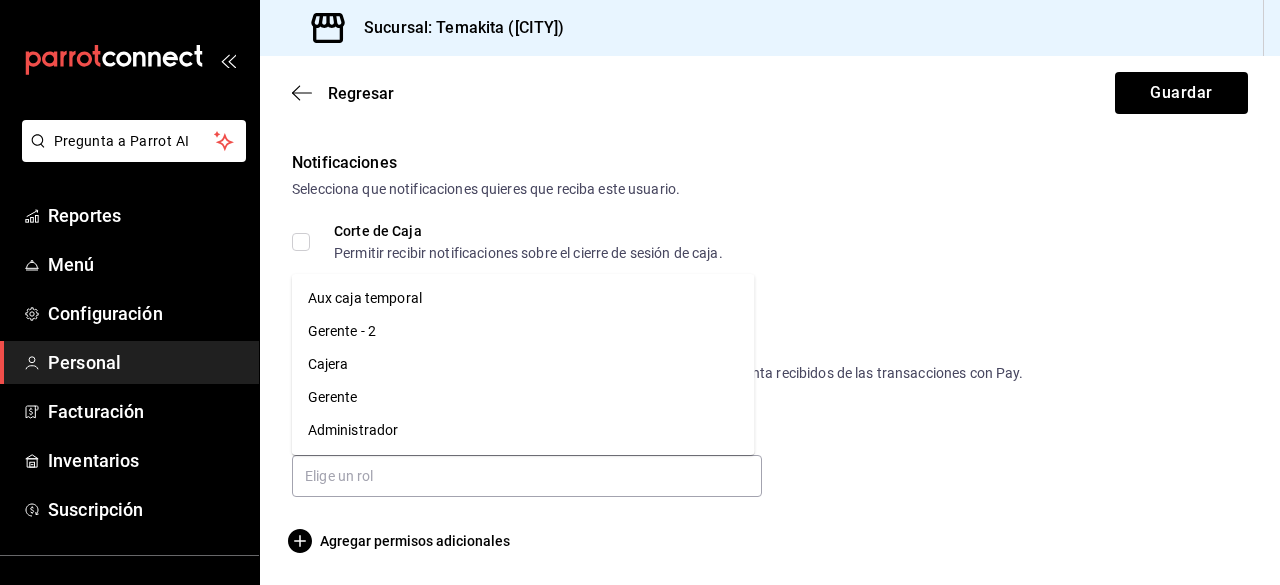 click at bounding box center (762, 468) 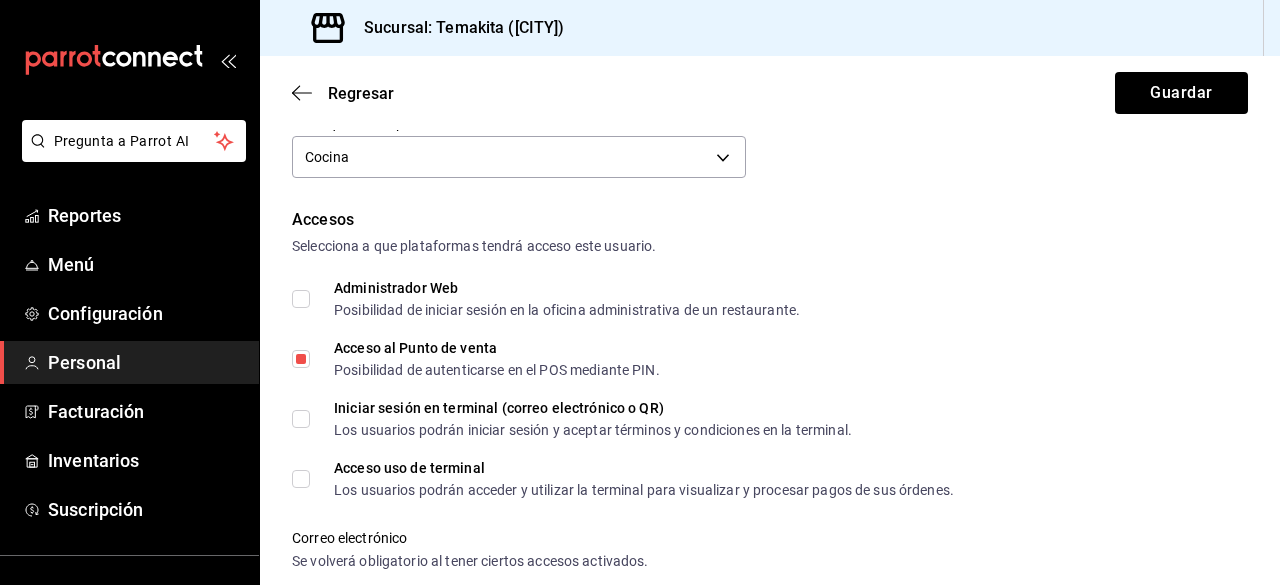 scroll, scrollTop: 346, scrollLeft: 0, axis: vertical 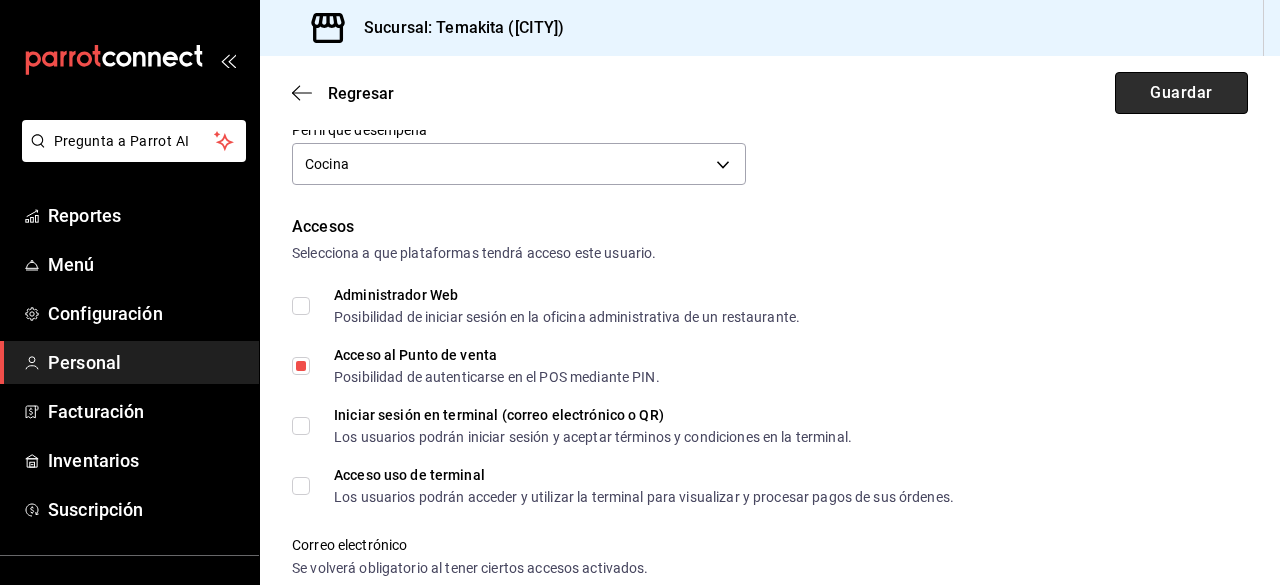 click on "Guardar" at bounding box center (1181, 93) 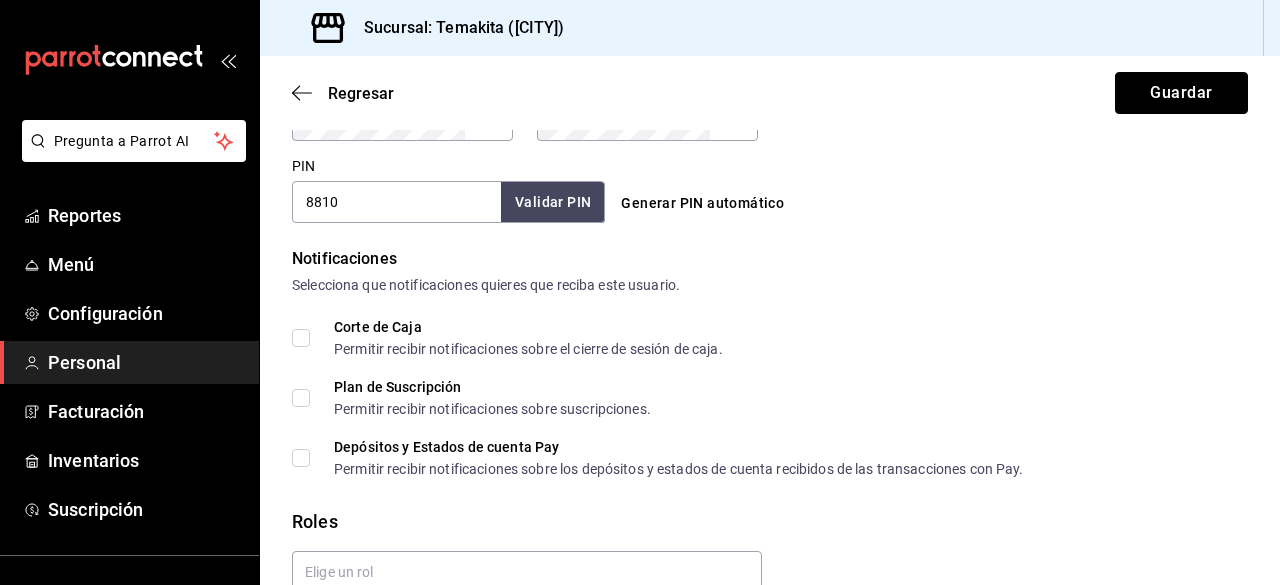 scroll, scrollTop: 1013, scrollLeft: 0, axis: vertical 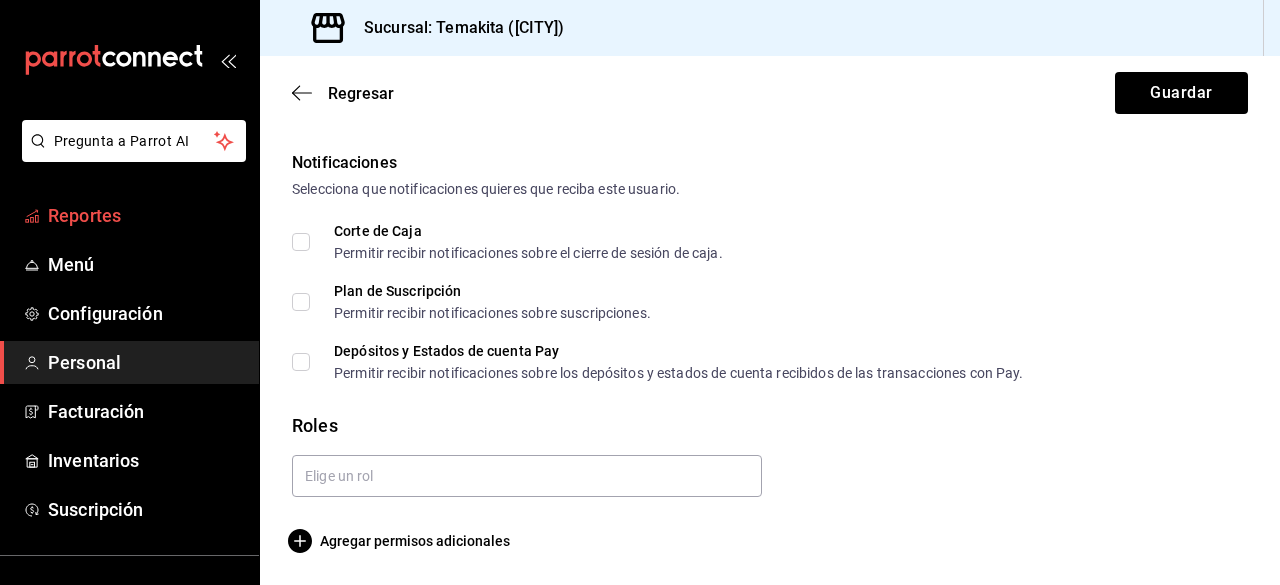 click on "Reportes" at bounding box center (145, 215) 